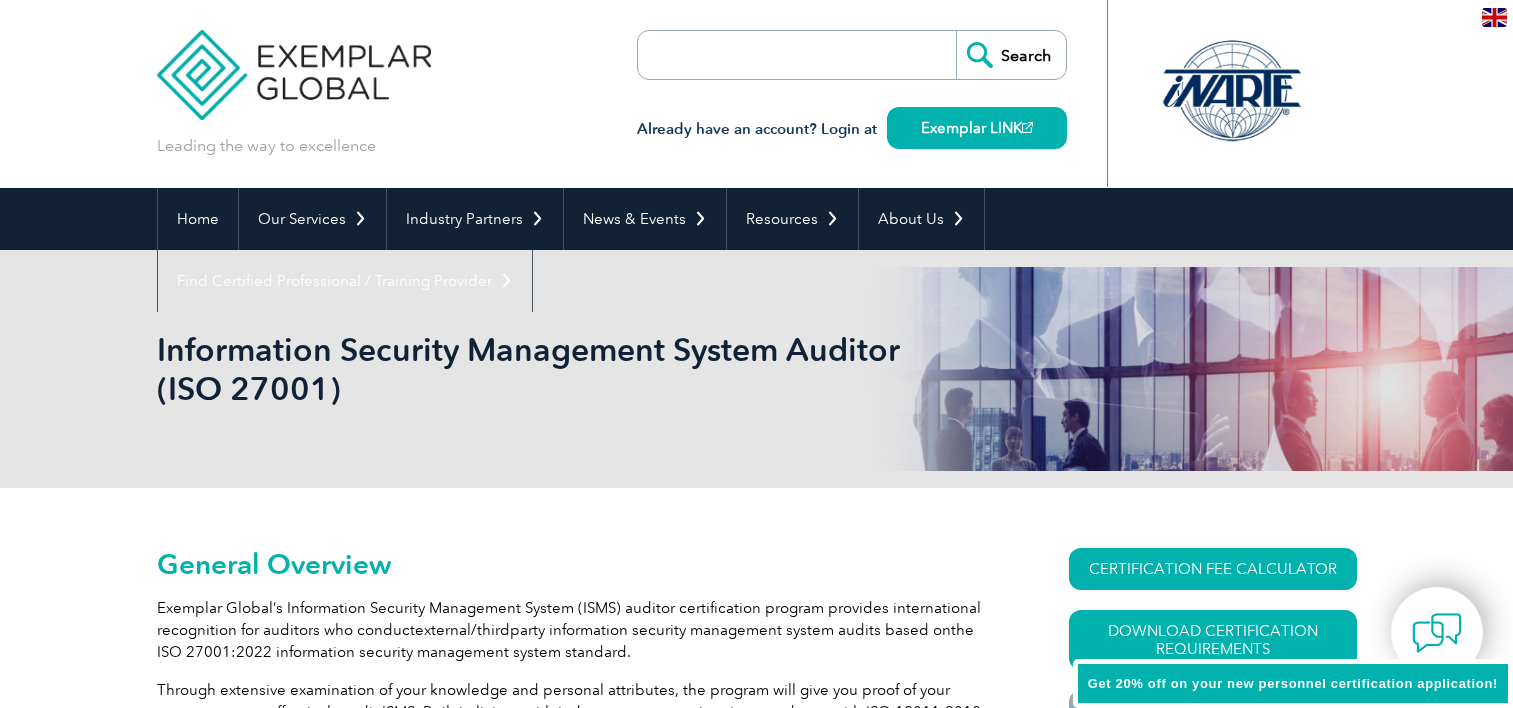 scroll, scrollTop: 0, scrollLeft: 0, axis: both 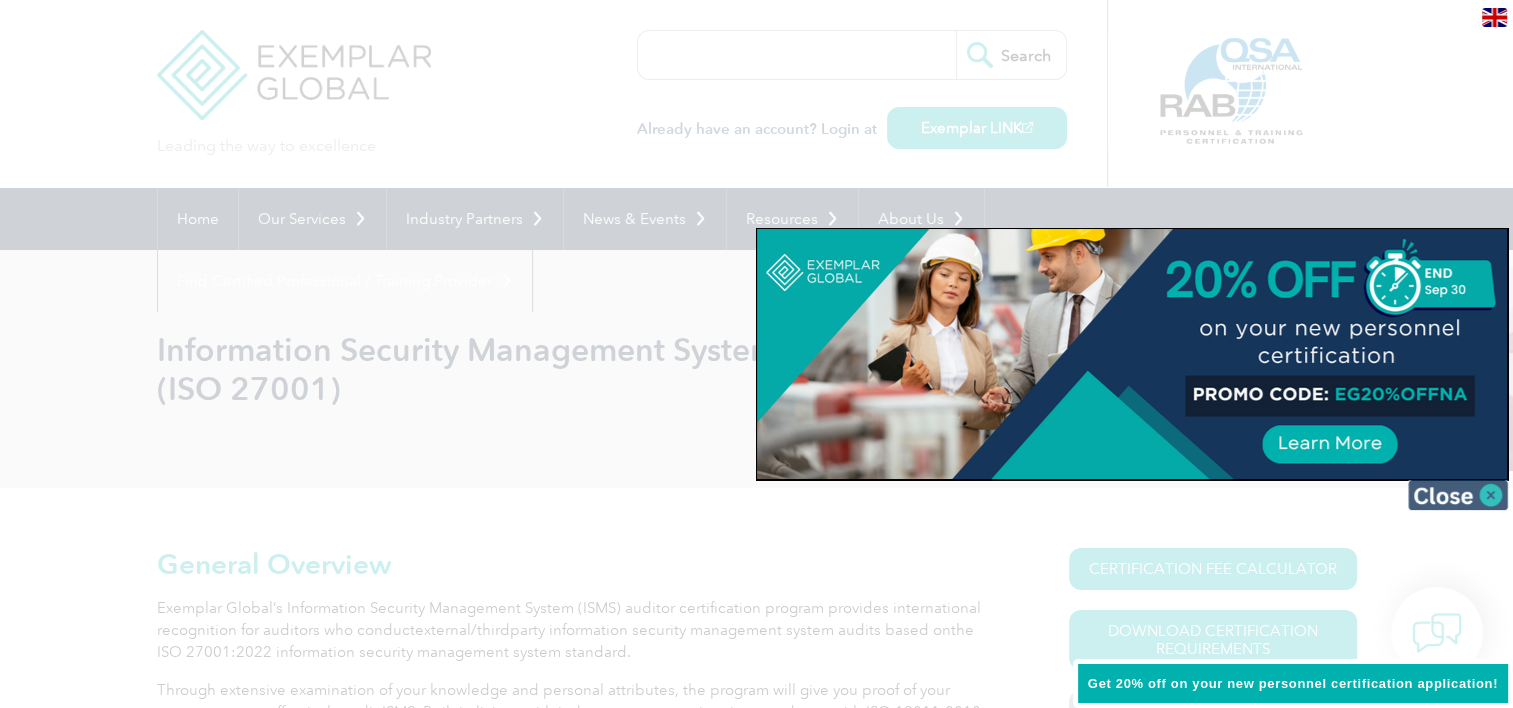 click at bounding box center [1458, 495] 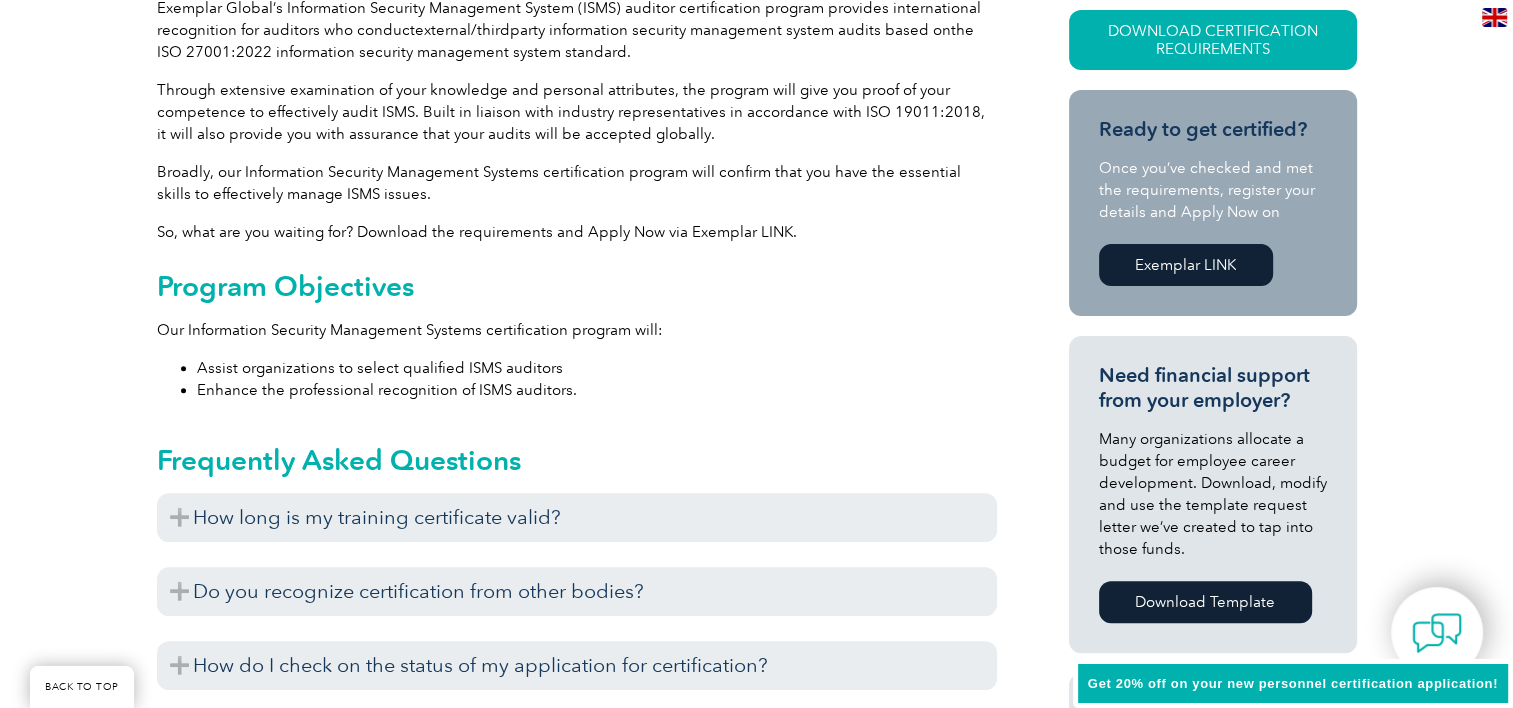 scroll, scrollTop: 700, scrollLeft: 0, axis: vertical 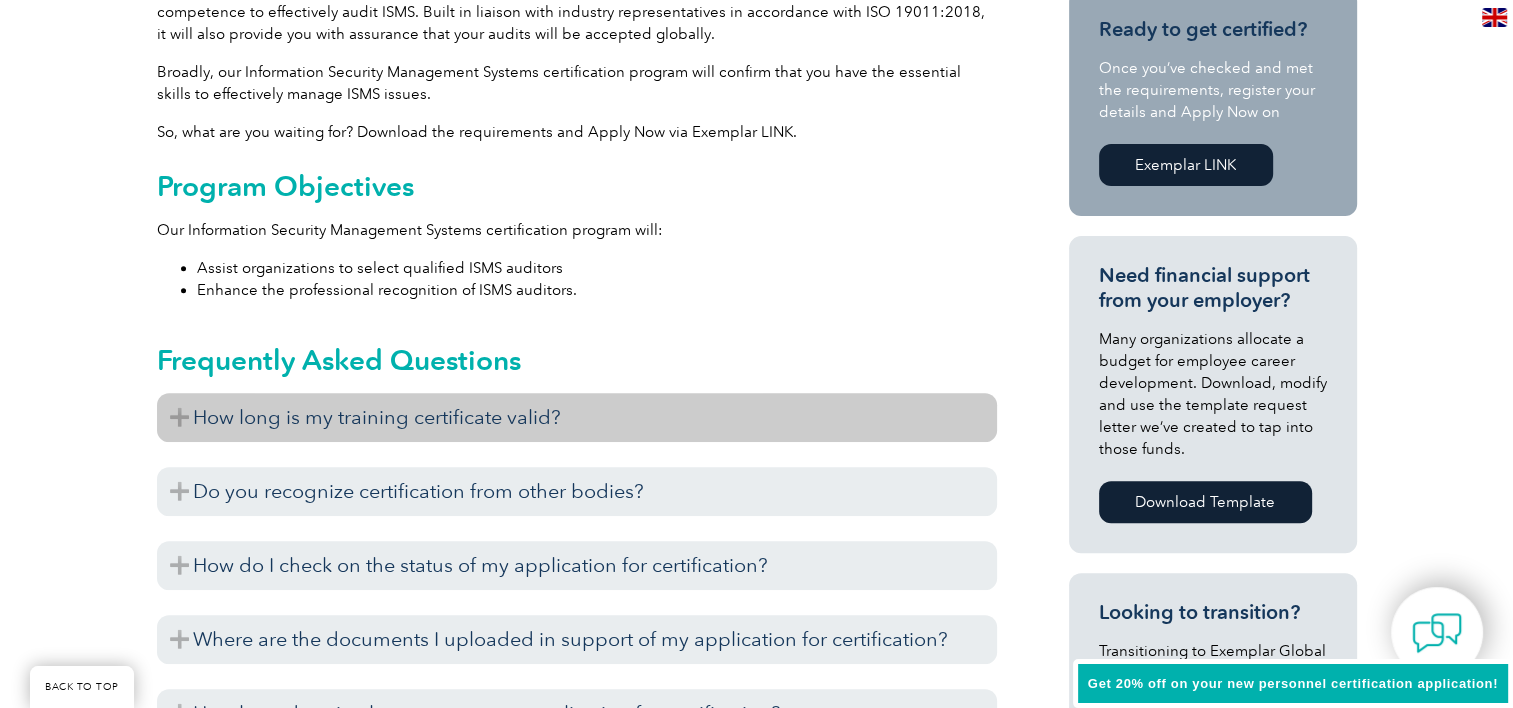 click on "How long is my training certificate valid?" at bounding box center [577, 417] 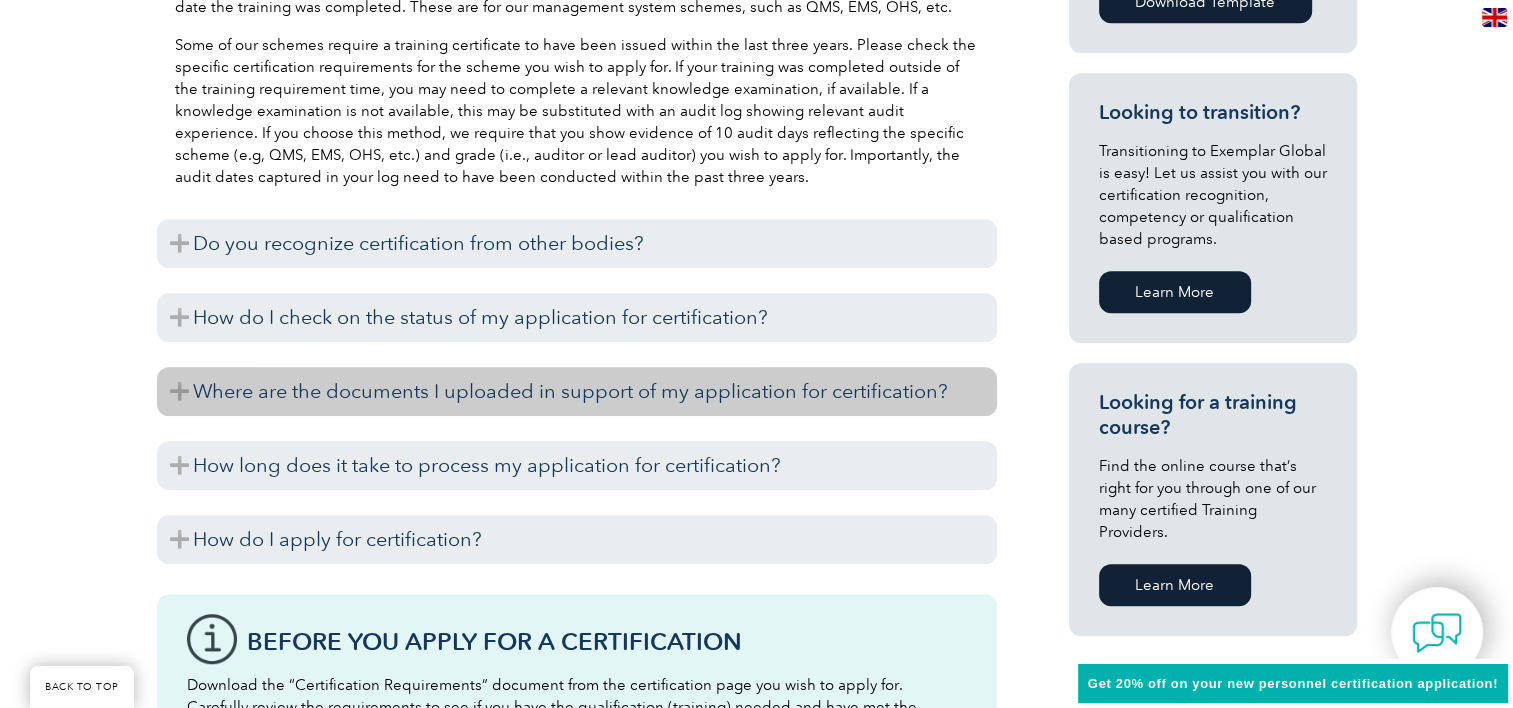 scroll, scrollTop: 1300, scrollLeft: 0, axis: vertical 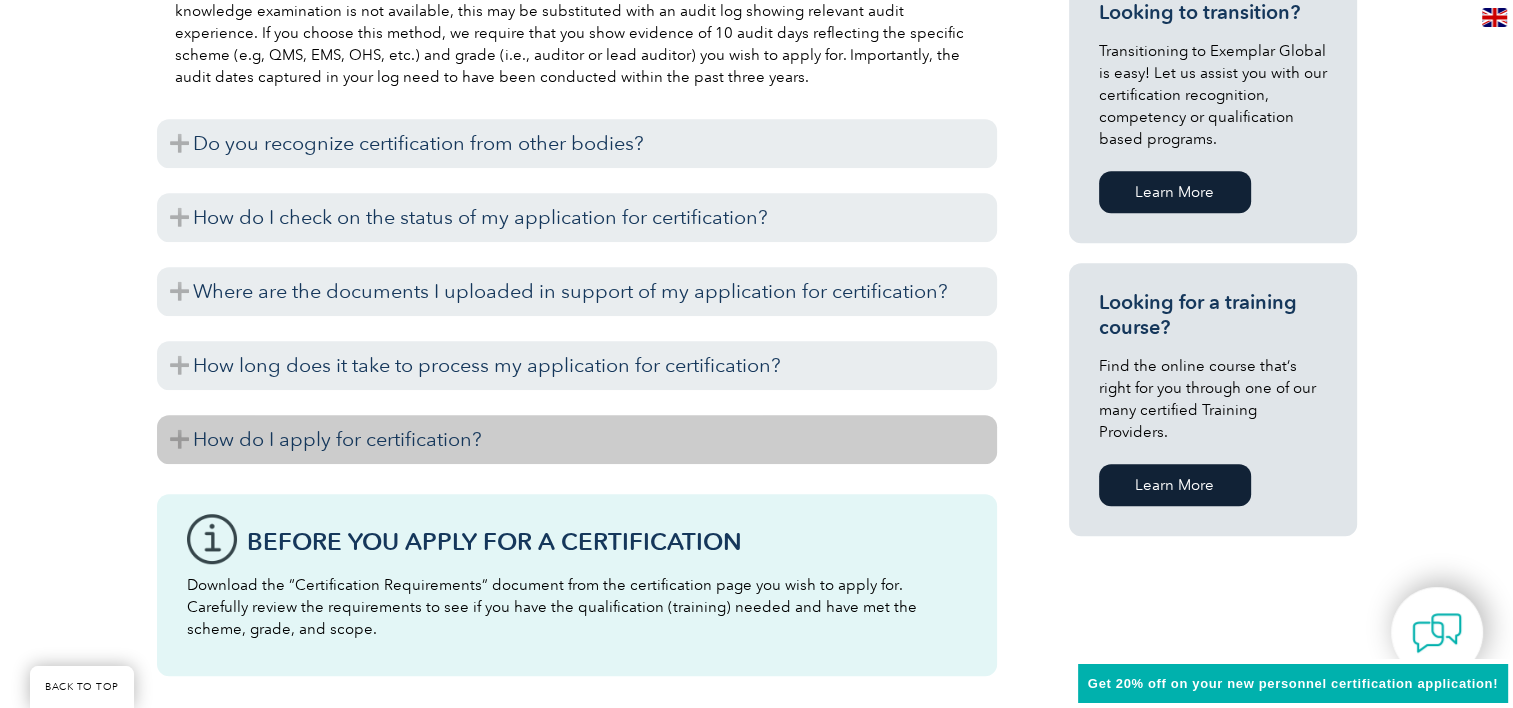 click on "How do I apply for certification?" at bounding box center [577, 439] 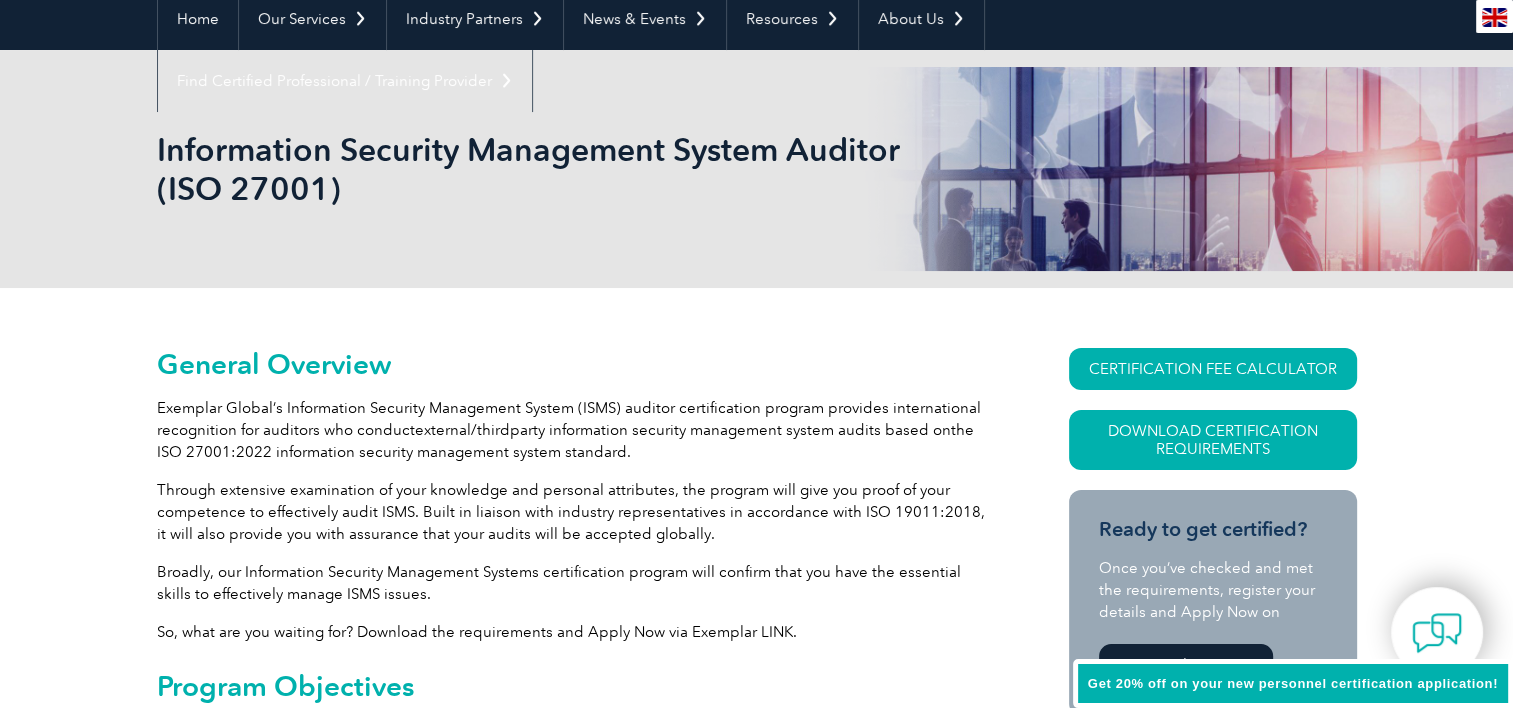 scroll, scrollTop: 0, scrollLeft: 0, axis: both 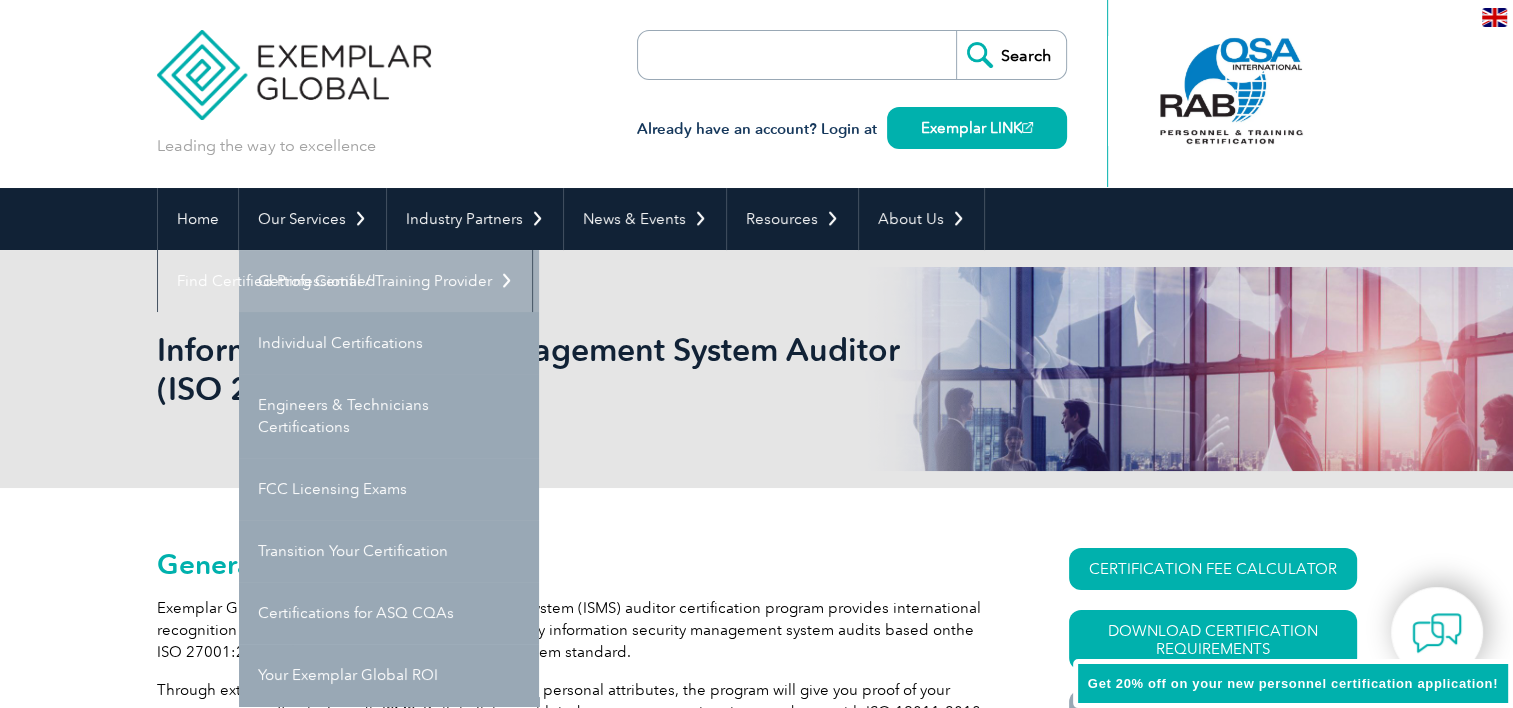 click on "Getting Certified" at bounding box center (389, 281) 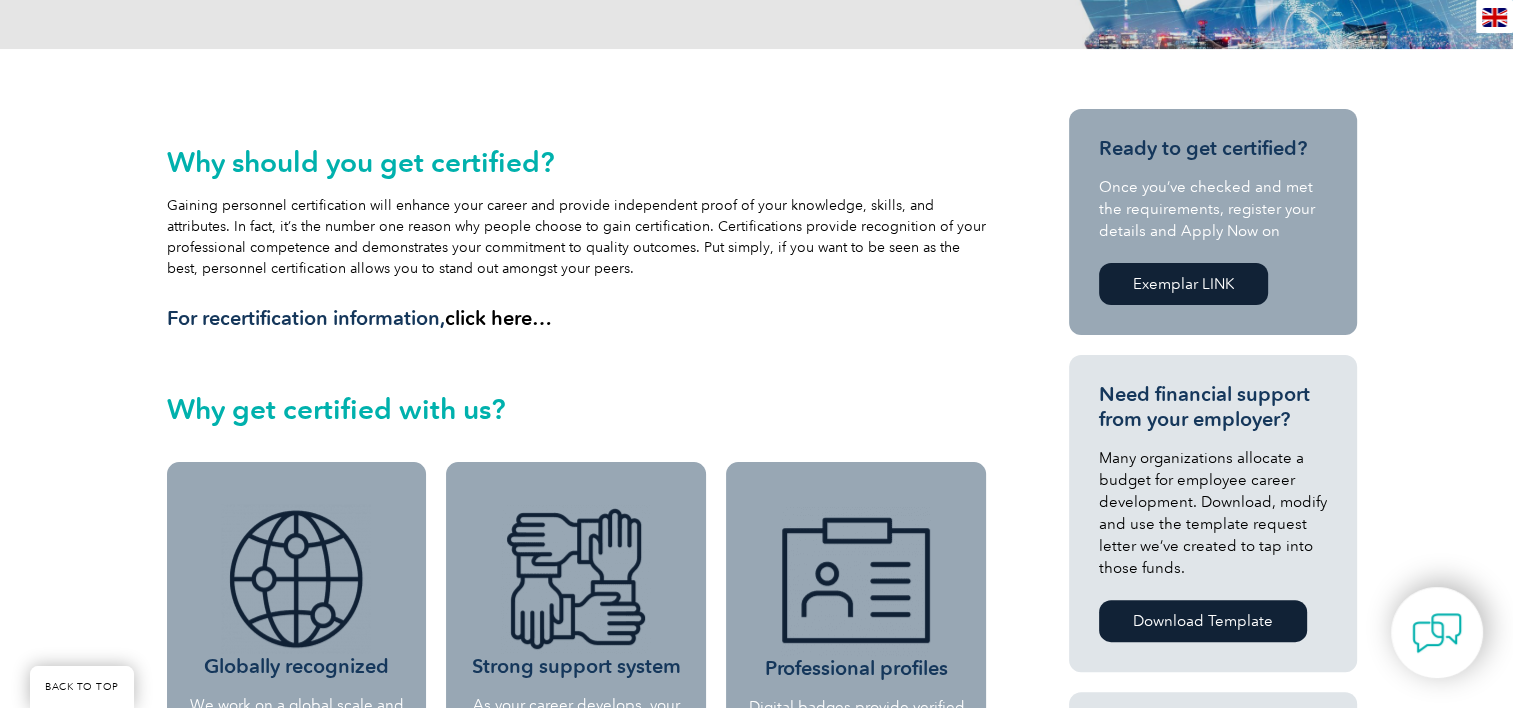 scroll, scrollTop: 0, scrollLeft: 0, axis: both 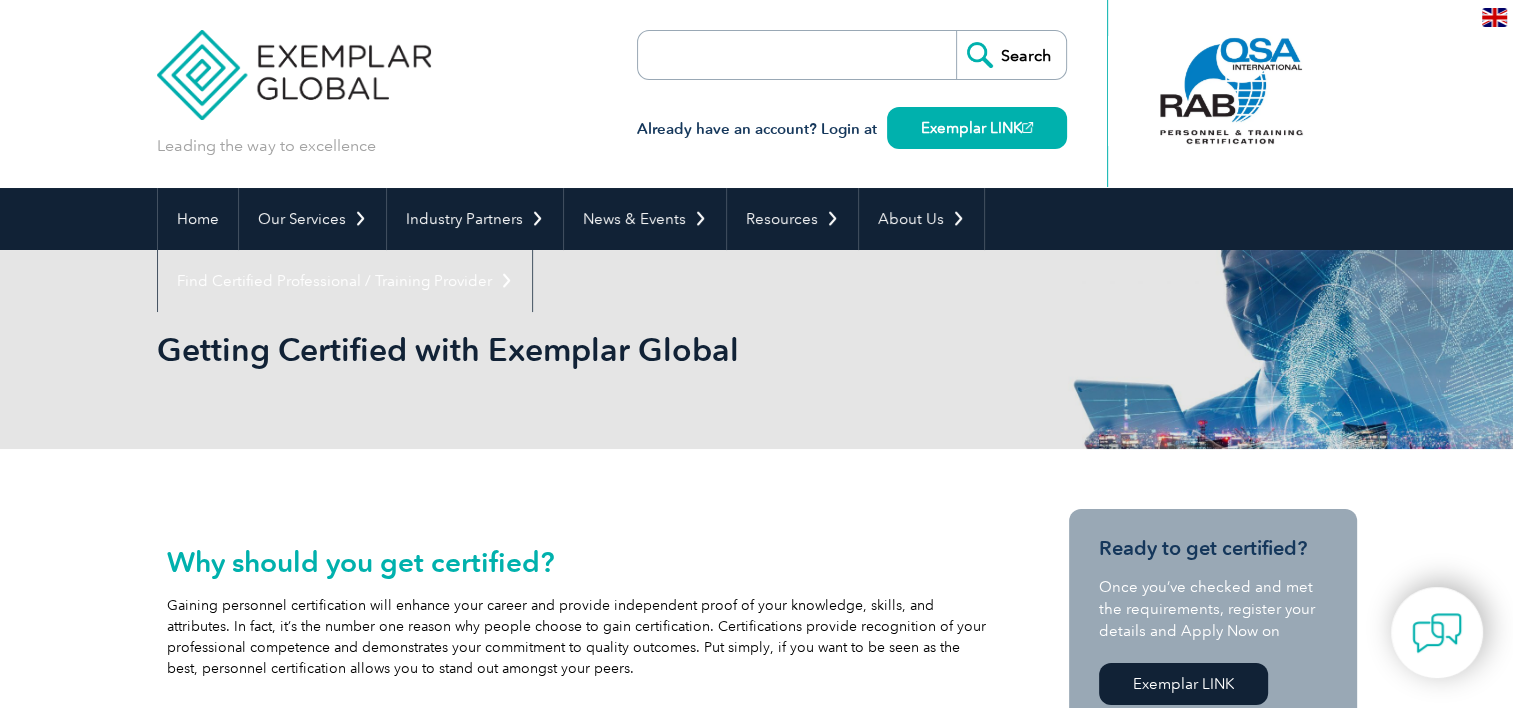 click at bounding box center [1494, 17] 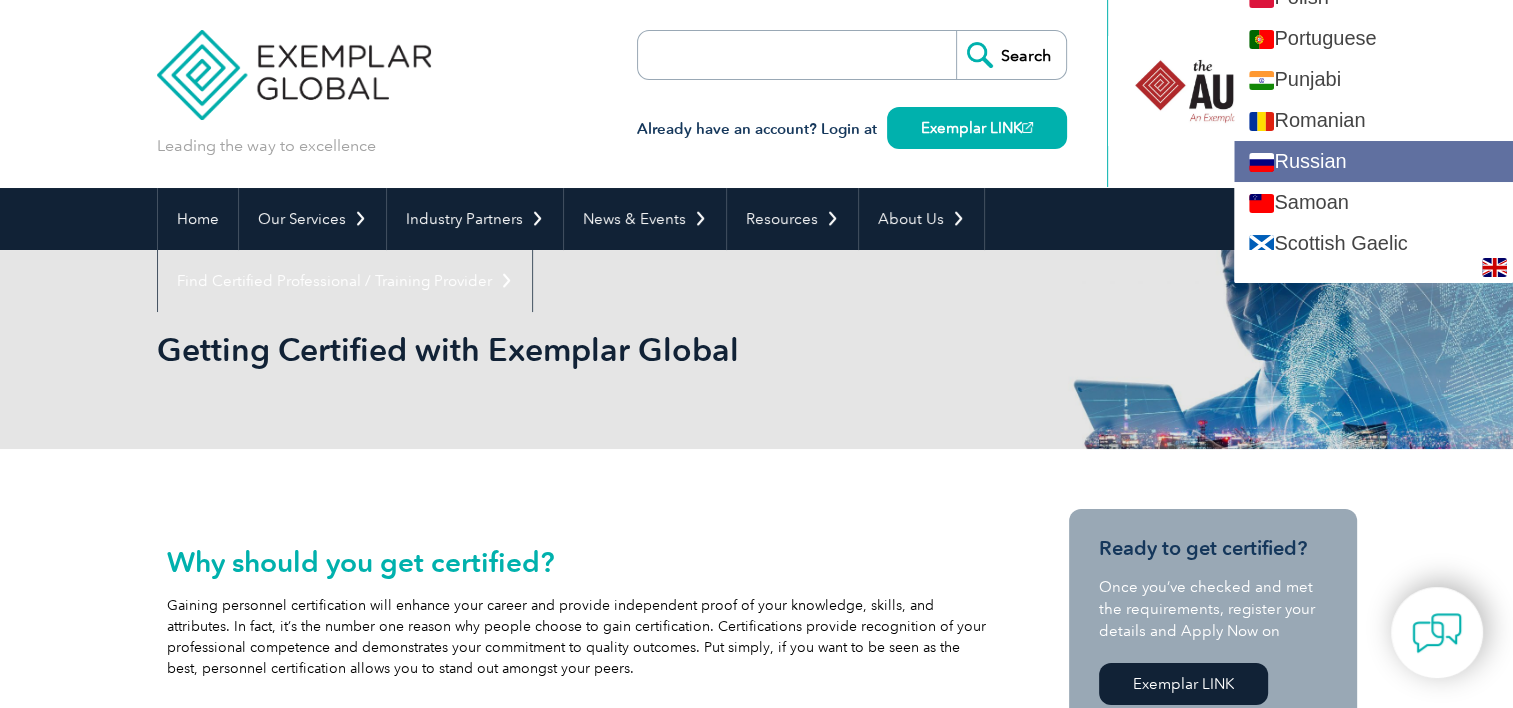 scroll, scrollTop: 2700, scrollLeft: 0, axis: vertical 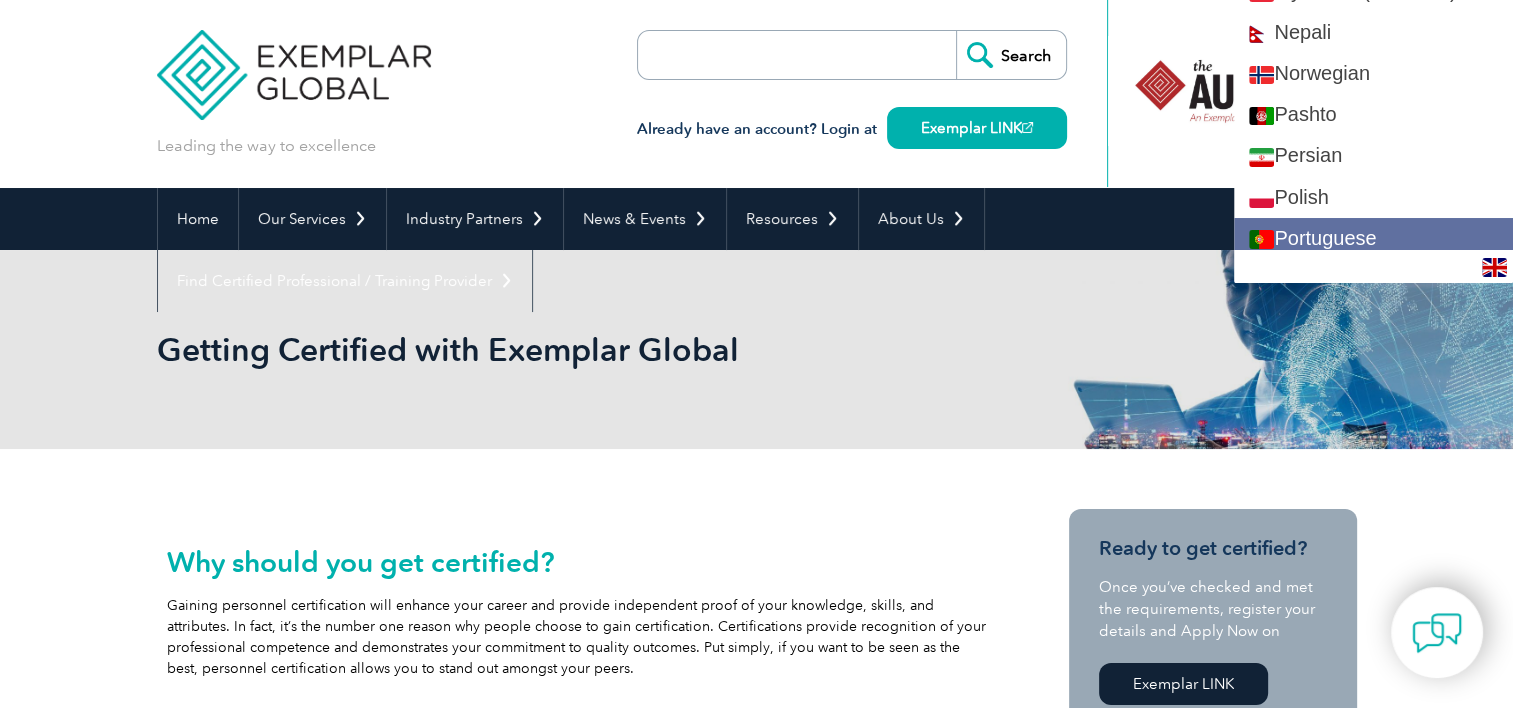 click on "Portuguese" at bounding box center (1373, 238) 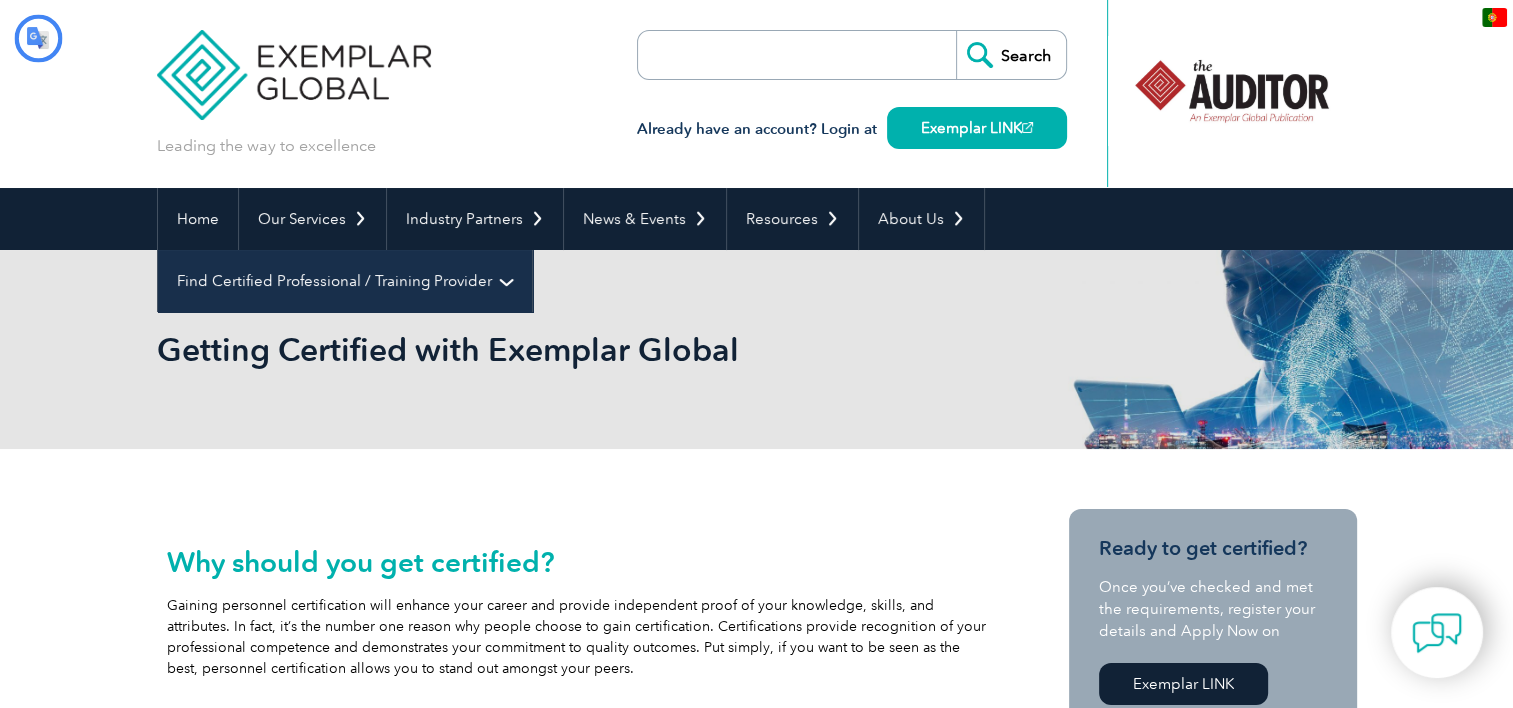 scroll, scrollTop: 0, scrollLeft: 0, axis: both 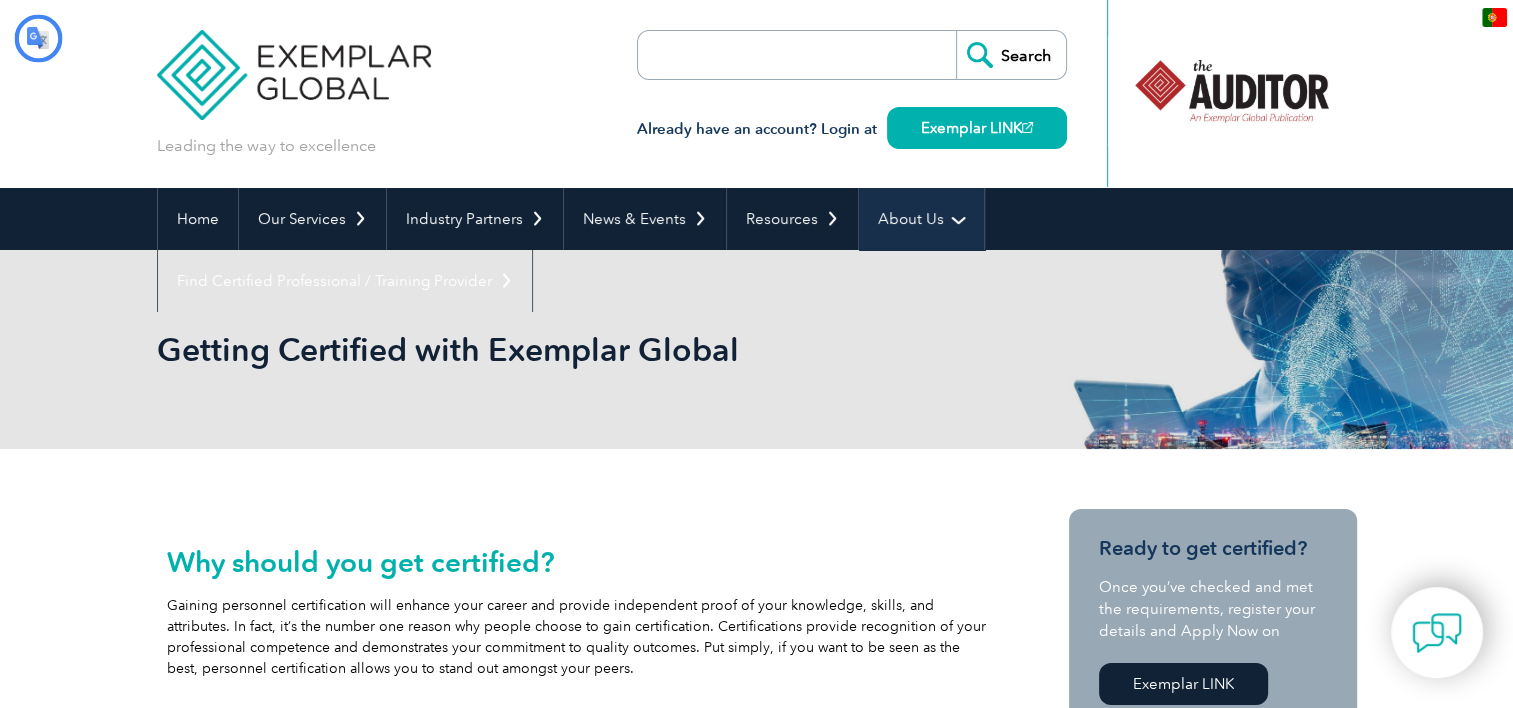 type on "Procurar" 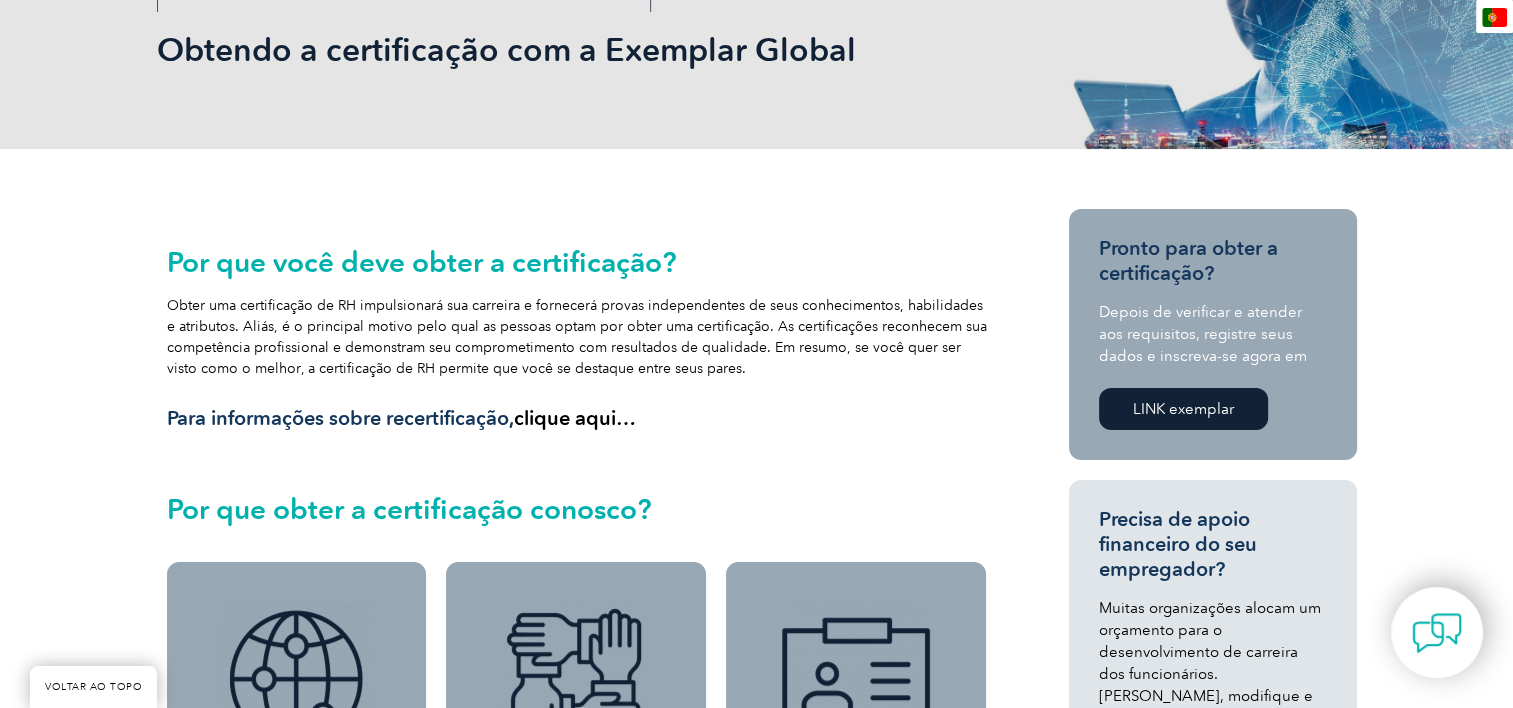 scroll, scrollTop: 0, scrollLeft: 0, axis: both 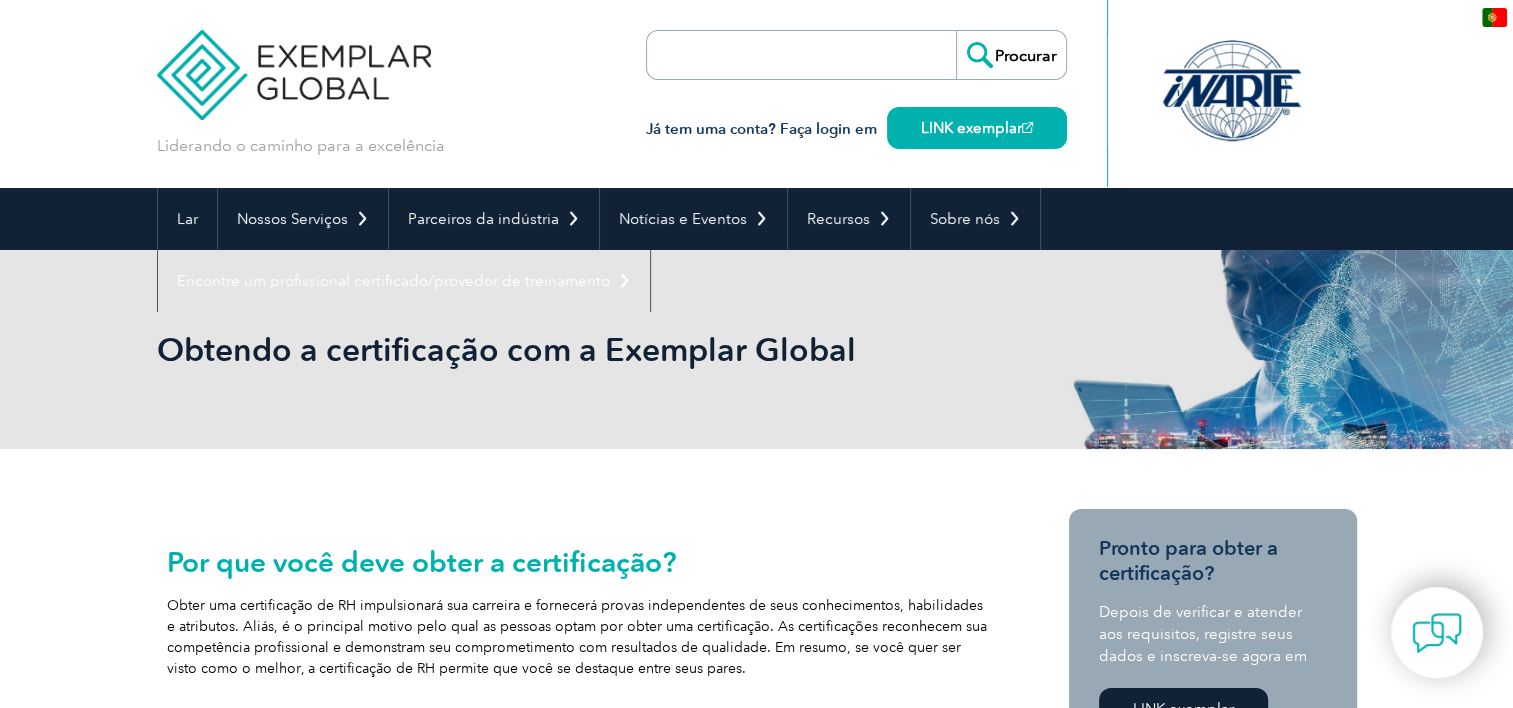 click on "Lar   Nossos Serviços     Obtendo a certificação   Certificações Individuais   Certificações de Engenheiros e Técnicos   Exames de Licenciamento da FCC   Transite sua certificação   Certificações para ASQ CQAs   Seu ROI Global Exemplar     ▼   Parceiros da indústria     Programas para Organismos de Certificação   Programas para Organizações Reconhecidas   Programas para provedores de treinamento   Programa para Grupo de Consultoria   Programa de Certificação Complementar (CAO)   Nossos provedores de treinamento   Faça um curso de treinamento certificado     ▼   Notícias e Eventos     Auditor Online   Webinars   Blog e Notícias   Calendário de Eventos     ▼   Recursos     Centro de Carreiras     Empregos de Auditores   Empregos para Engenheiros e Técnicos     ▼   Crachá digital     Emblemas Digitais Individuais   Emblemas Digitais Organizacionais     ▼   Avaliações Globais Exemplares     Avaliação de Gestão de Conflitos     Avaliação de Liderança" at bounding box center [757, 250] 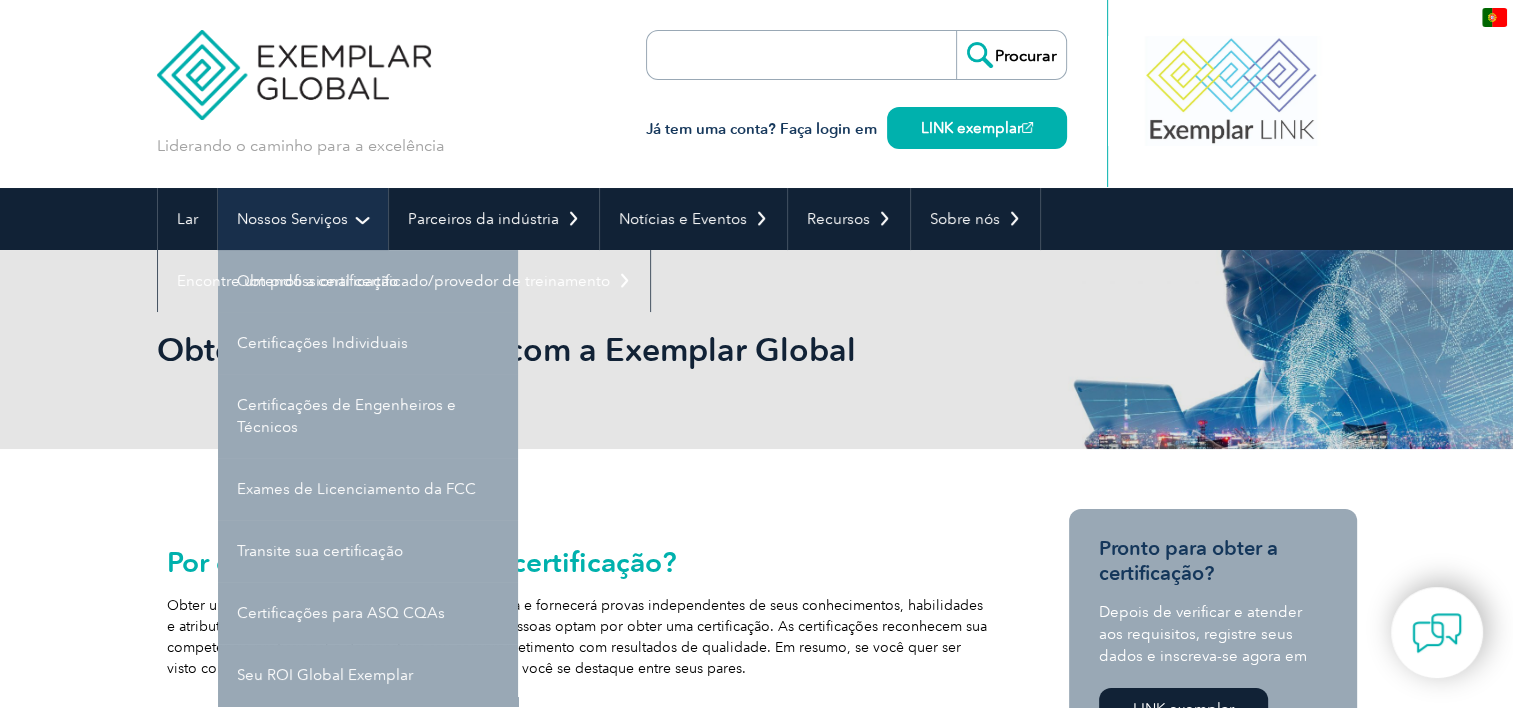 click on "Nossos Serviços" at bounding box center (292, 219) 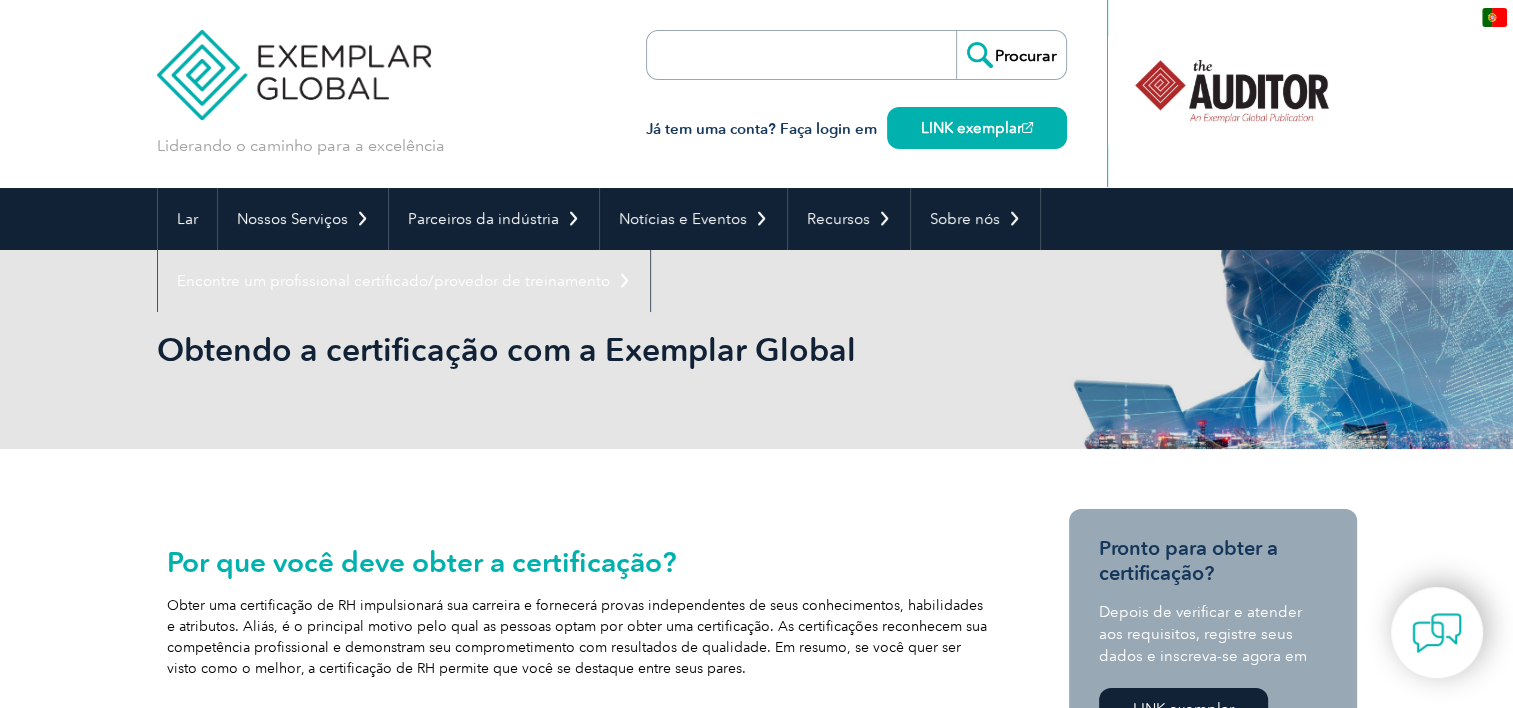 click at bounding box center (1494, 17) 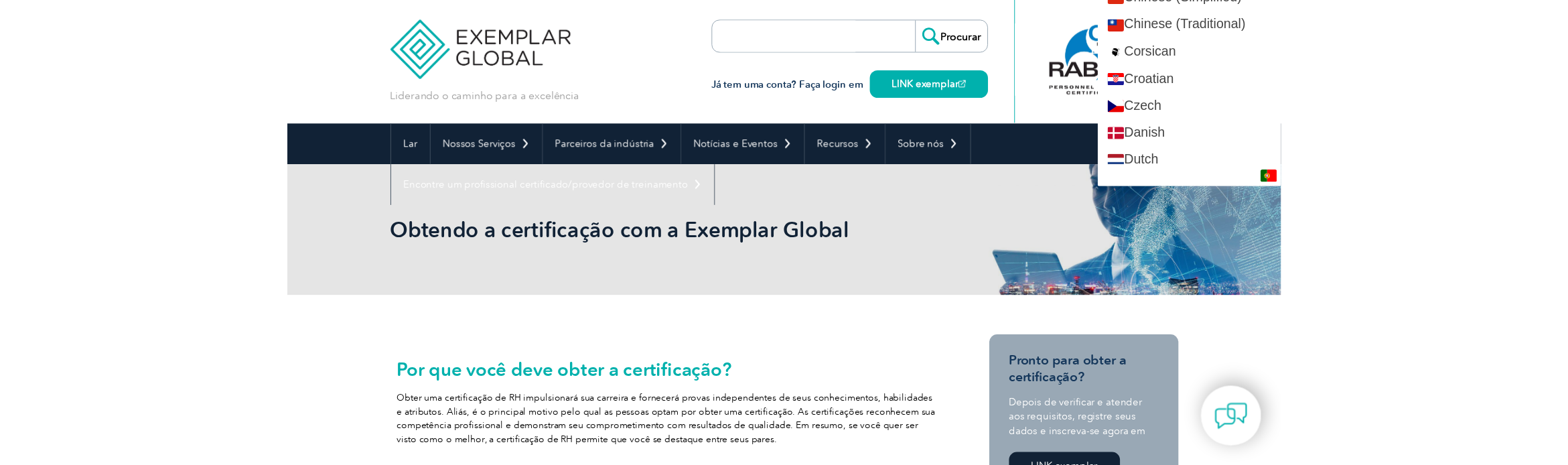 scroll, scrollTop: 469, scrollLeft: 0, axis: vertical 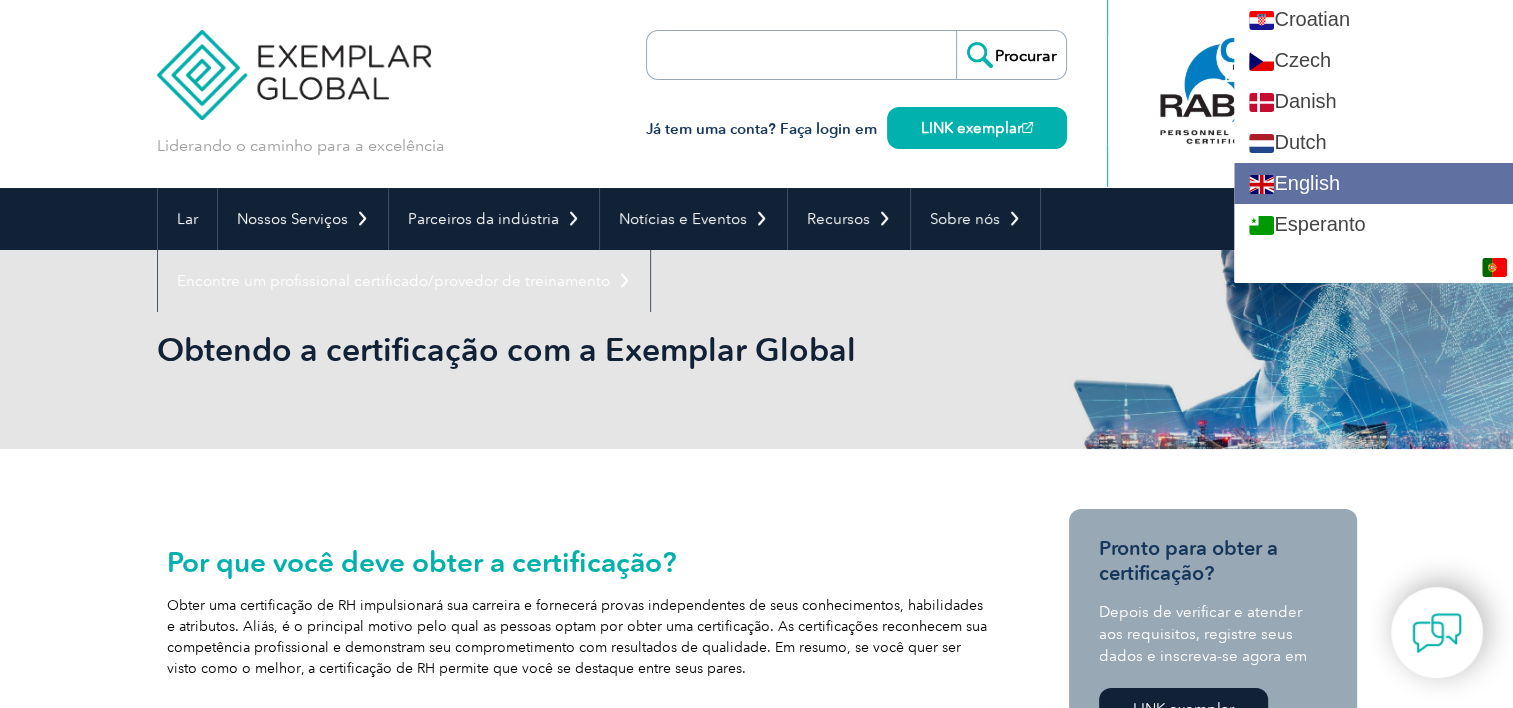 click on "English" at bounding box center (1373, 183) 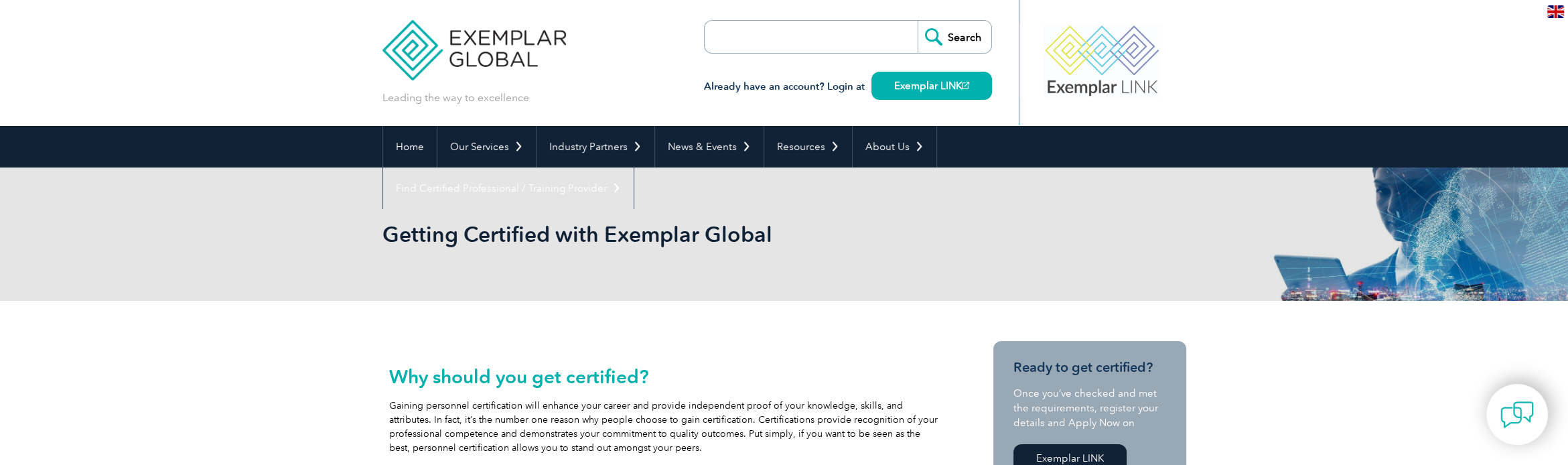 click at bounding box center (1555, 11) 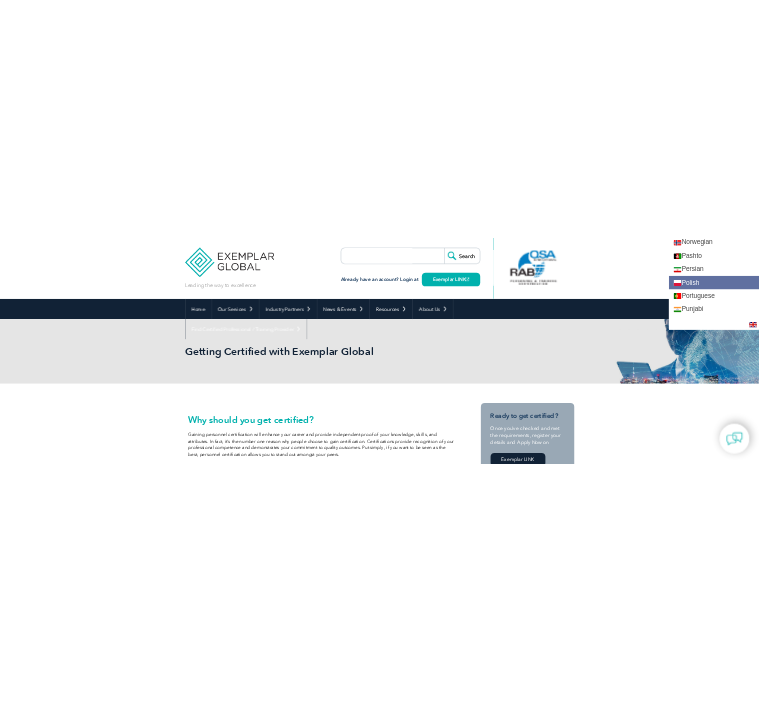 scroll, scrollTop: 2860, scrollLeft: 0, axis: vertical 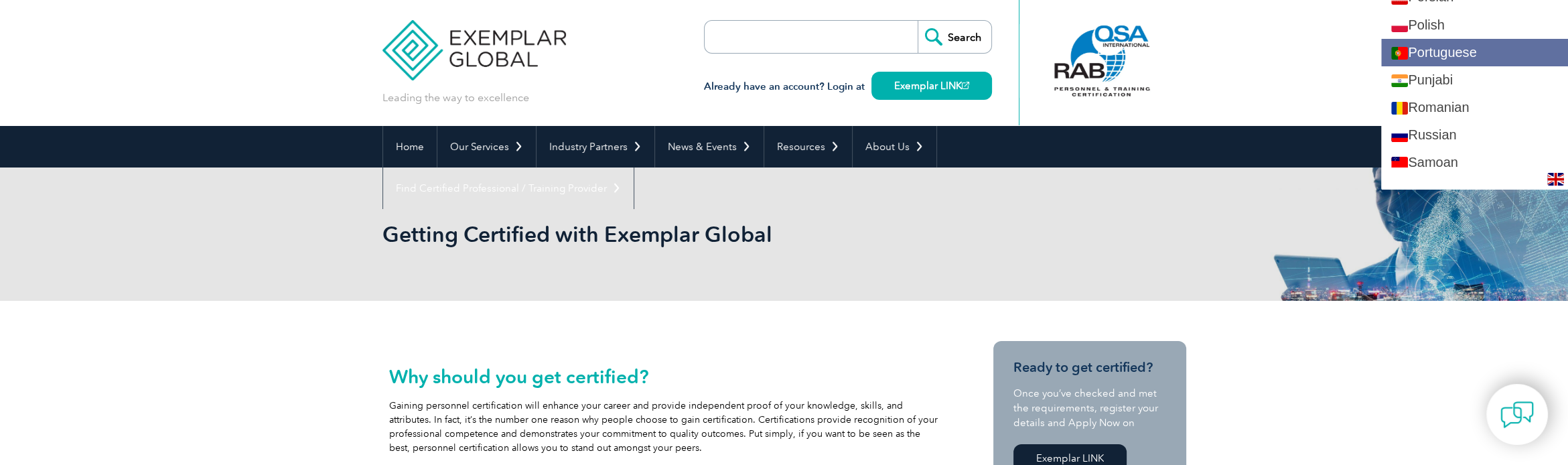 click on "Portuguese" at bounding box center (1474, 52) 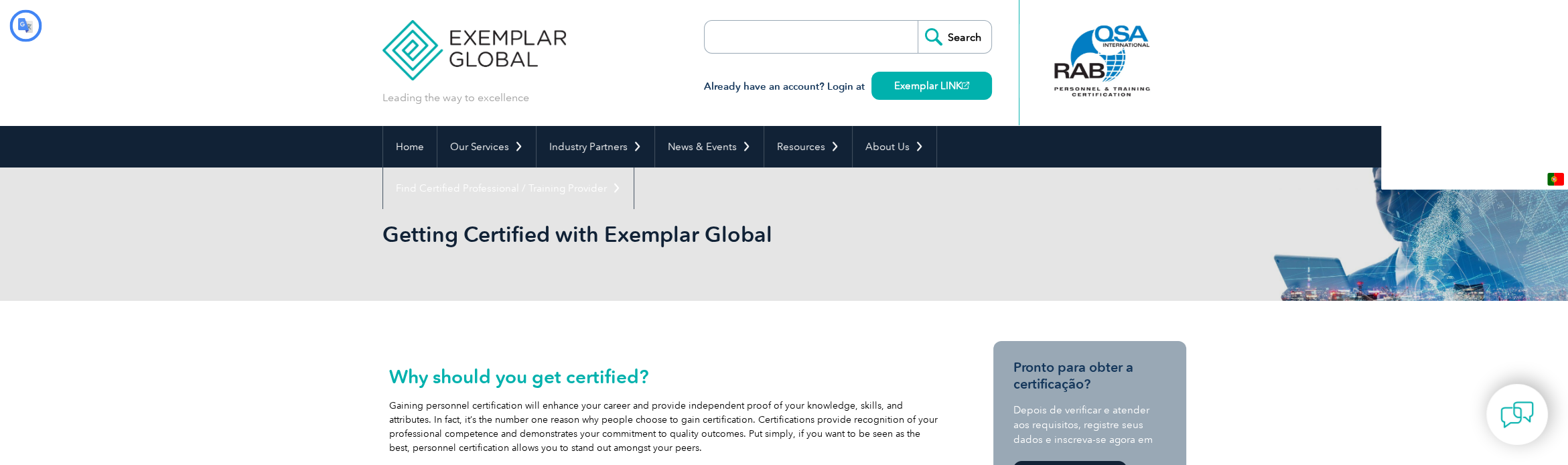 type on "Procurar" 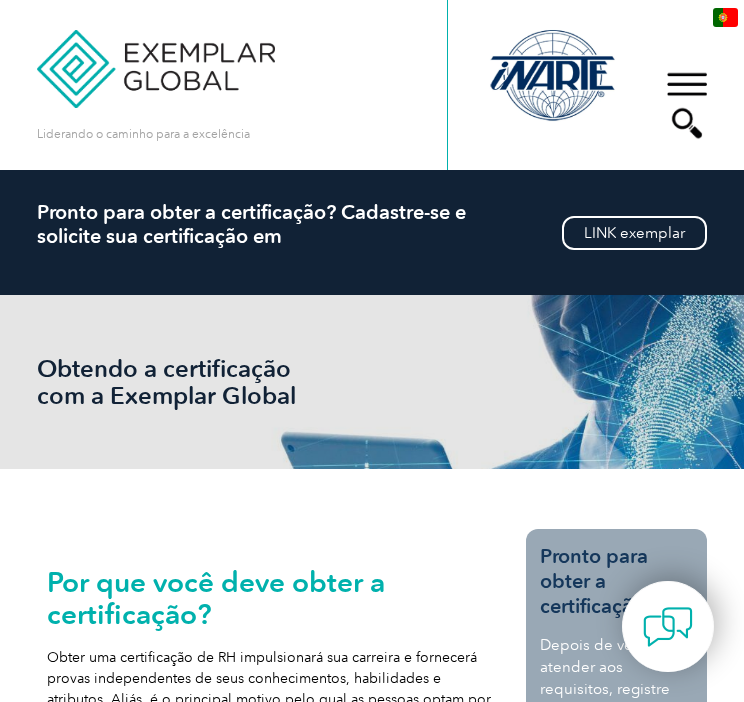 click on "▼" at bounding box center (687, 105) 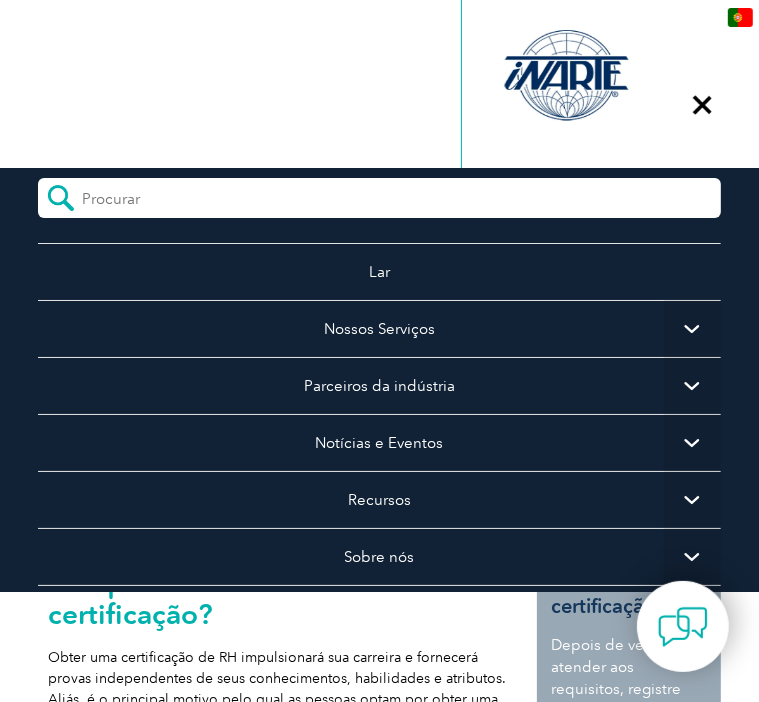 click on "▼" at bounding box center [692, 328] 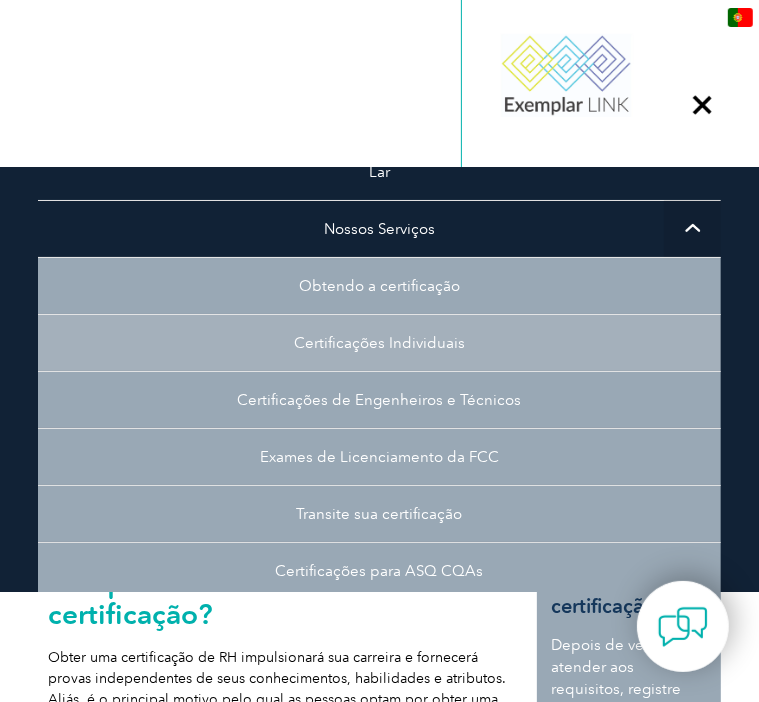 scroll, scrollTop: 200, scrollLeft: 0, axis: vertical 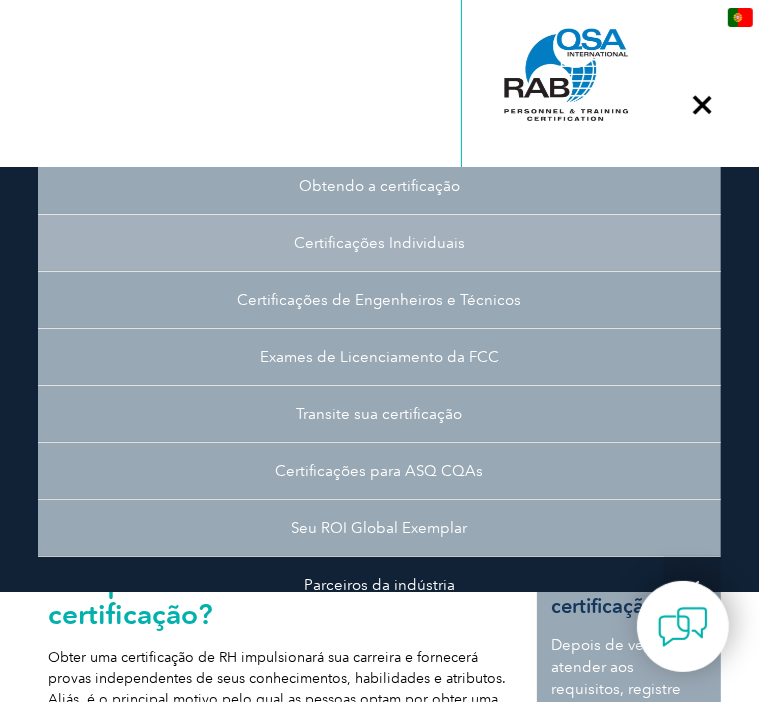 click on "Certificações Individuais" at bounding box center (379, 243) 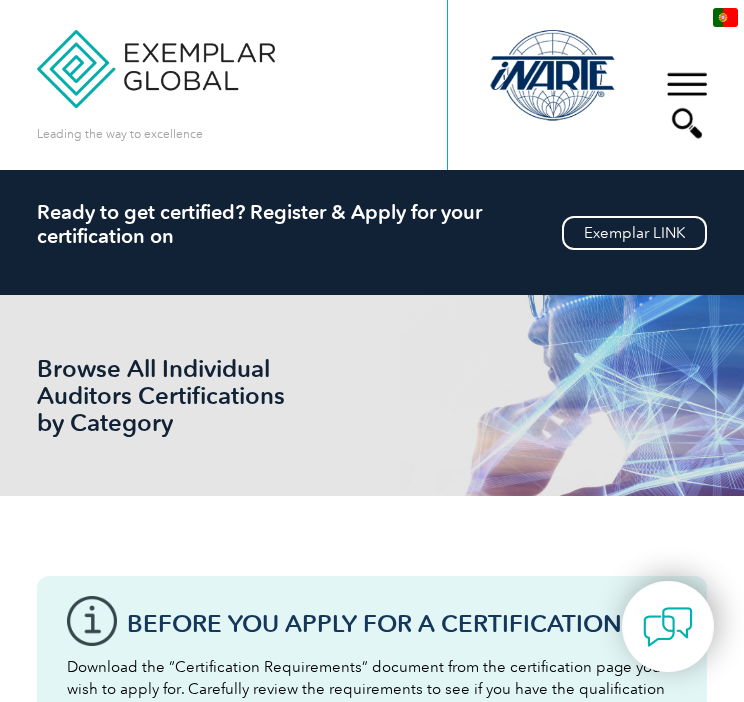 scroll, scrollTop: 0, scrollLeft: 0, axis: both 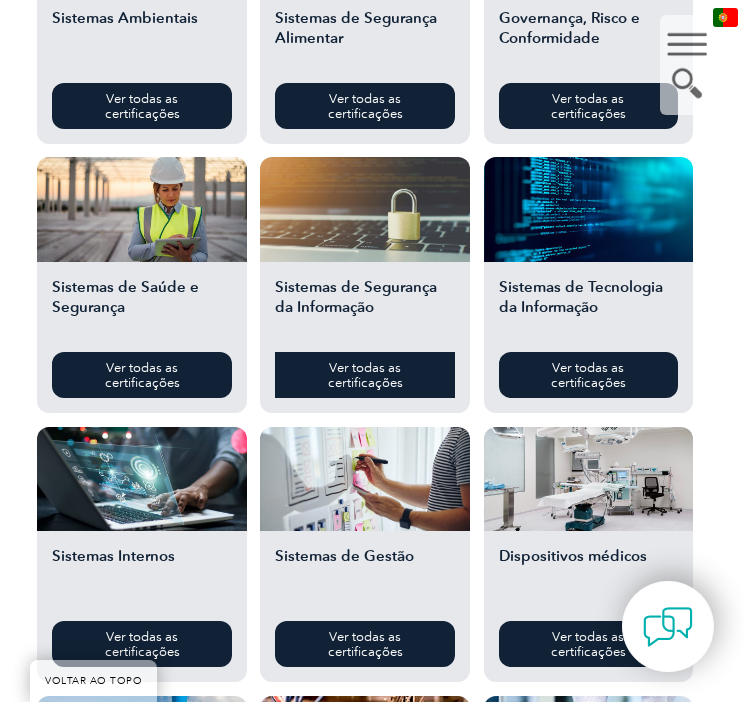 click on "Ver todas as certificações" at bounding box center [365, 375] 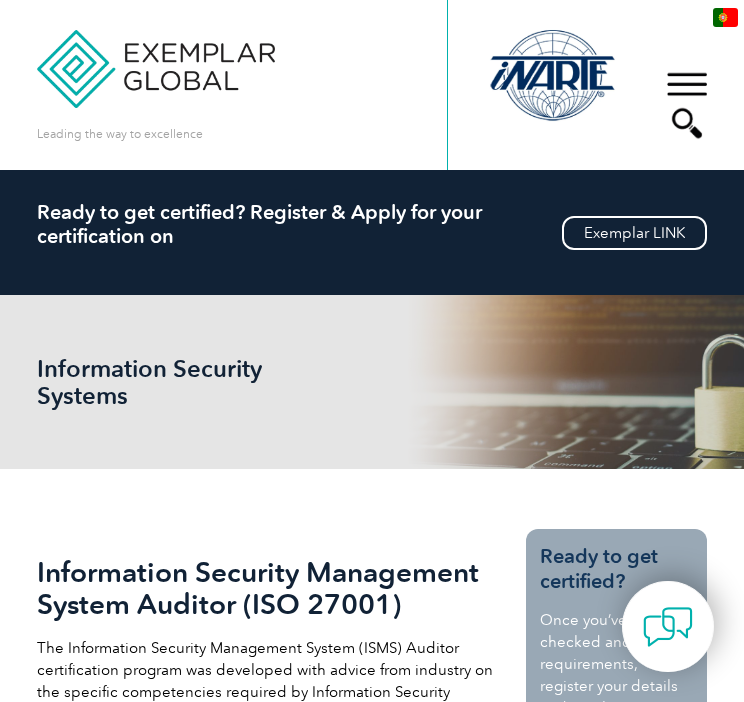 scroll, scrollTop: 0, scrollLeft: 0, axis: both 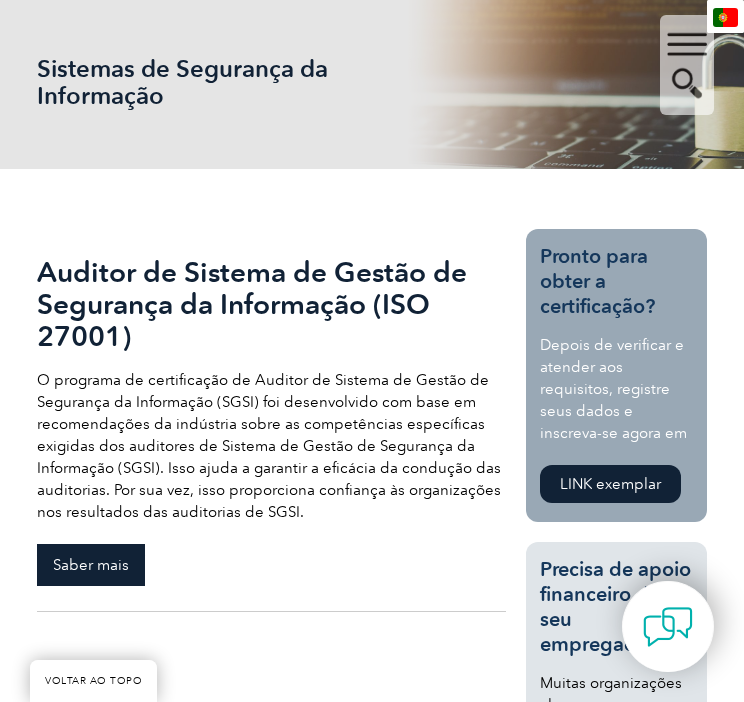 click on "Saber mais" at bounding box center [91, 565] 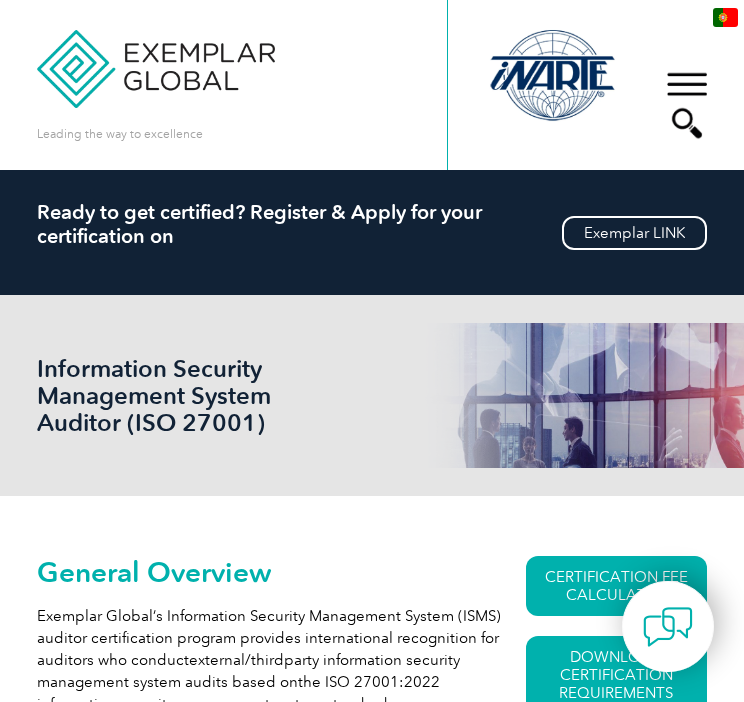 scroll, scrollTop: 0, scrollLeft: 0, axis: both 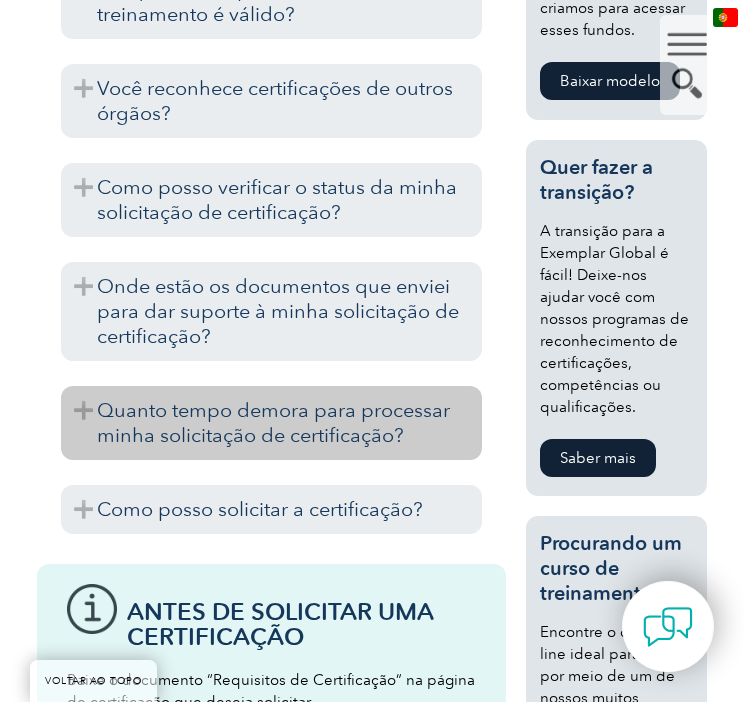 click on "Quanto tempo demora para processar minha solicitação de certificação?" at bounding box center (273, 422) 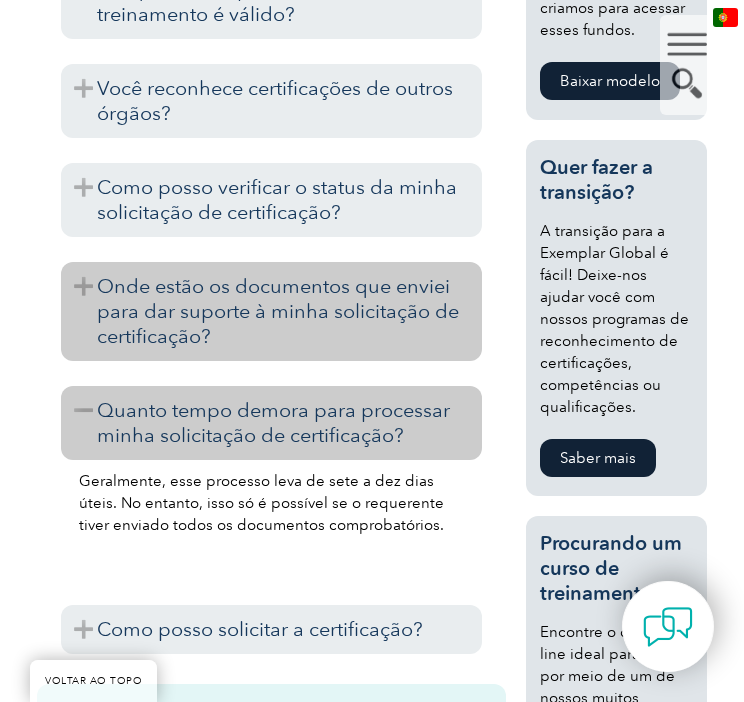 click on "Onde estão os documentos que enviei para dar suporte à minha solicitação de certificação?" at bounding box center (278, 311) 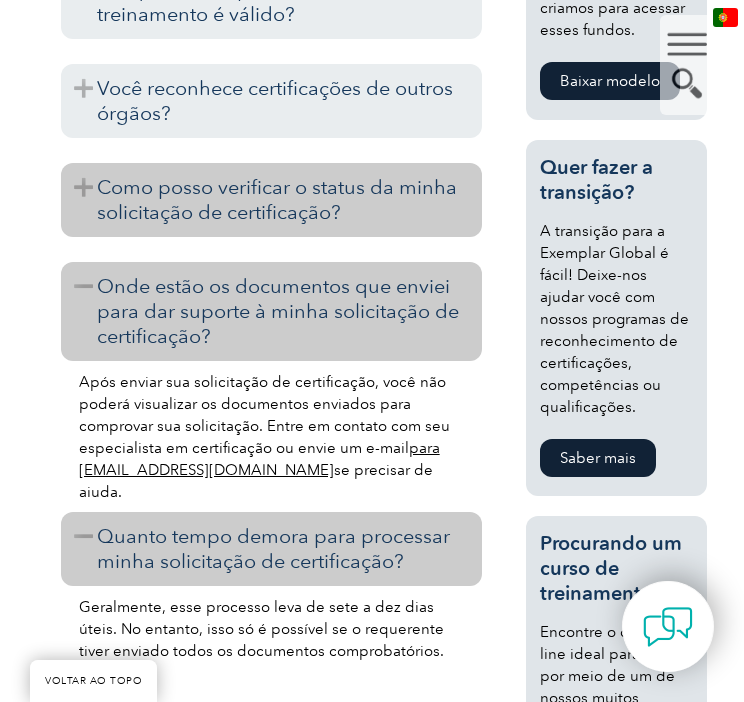 click on "Como posso verificar o status da minha solicitação de certificação?" at bounding box center [277, 199] 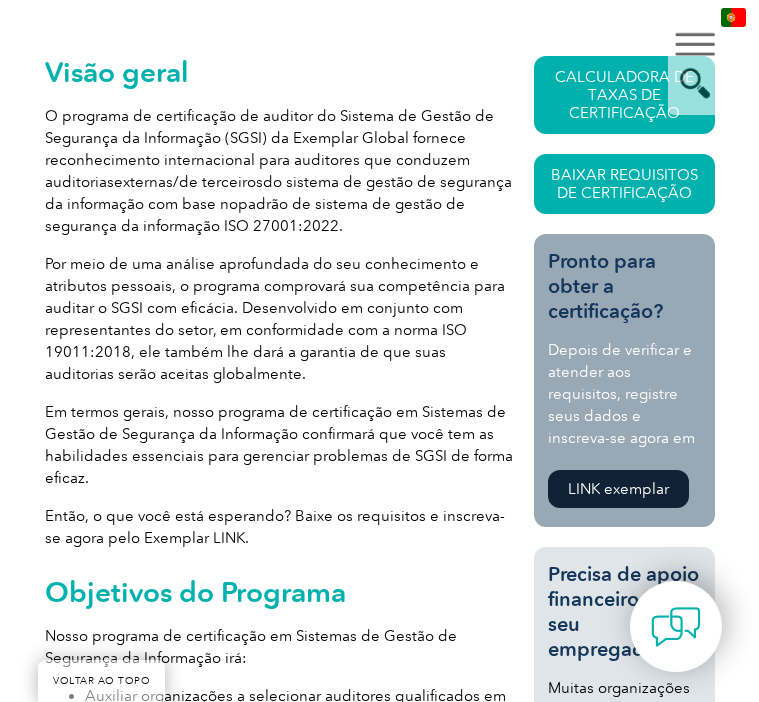 scroll, scrollTop: 300, scrollLeft: 0, axis: vertical 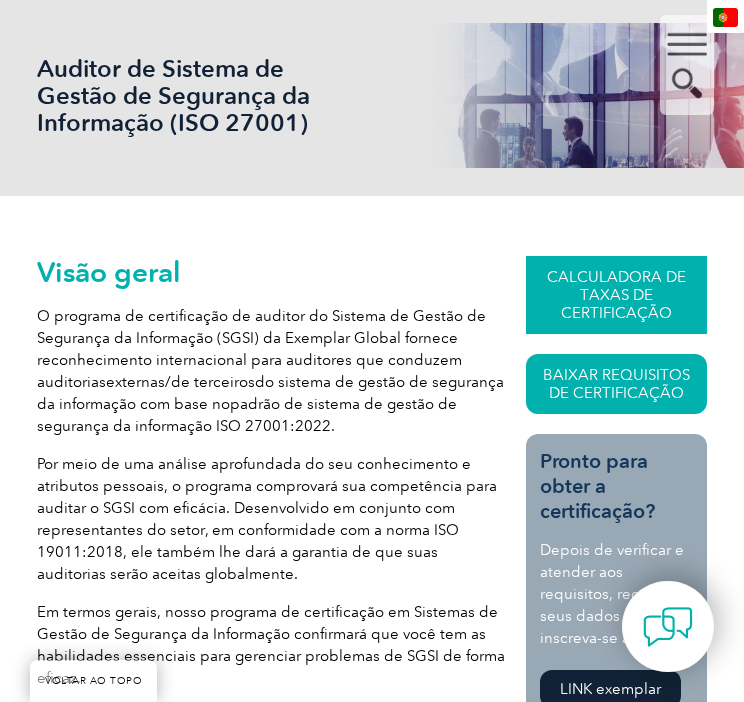 click on "CALCULADORA DE TAXAS DE CERTIFICAÇÃO" at bounding box center [616, 295] 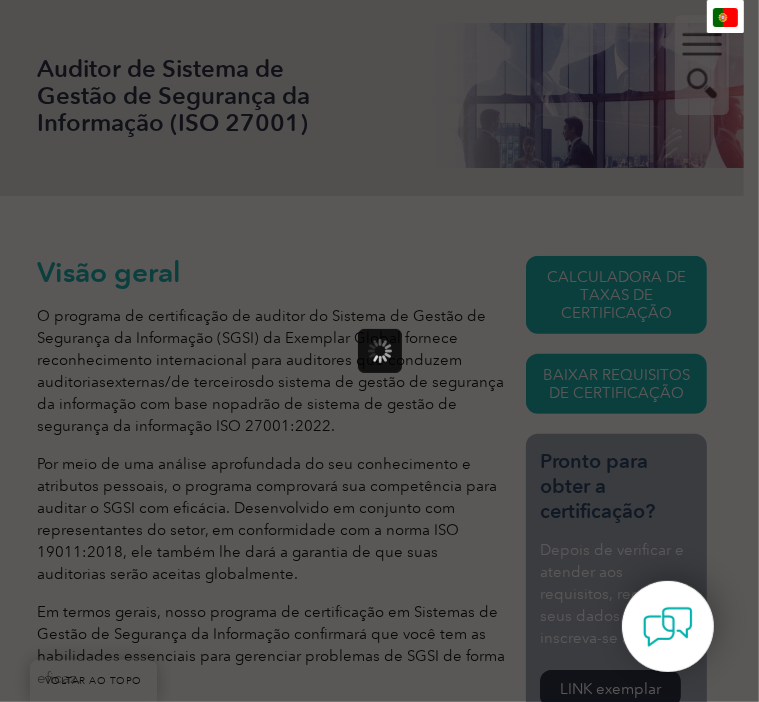 scroll, scrollTop: 0, scrollLeft: 0, axis: both 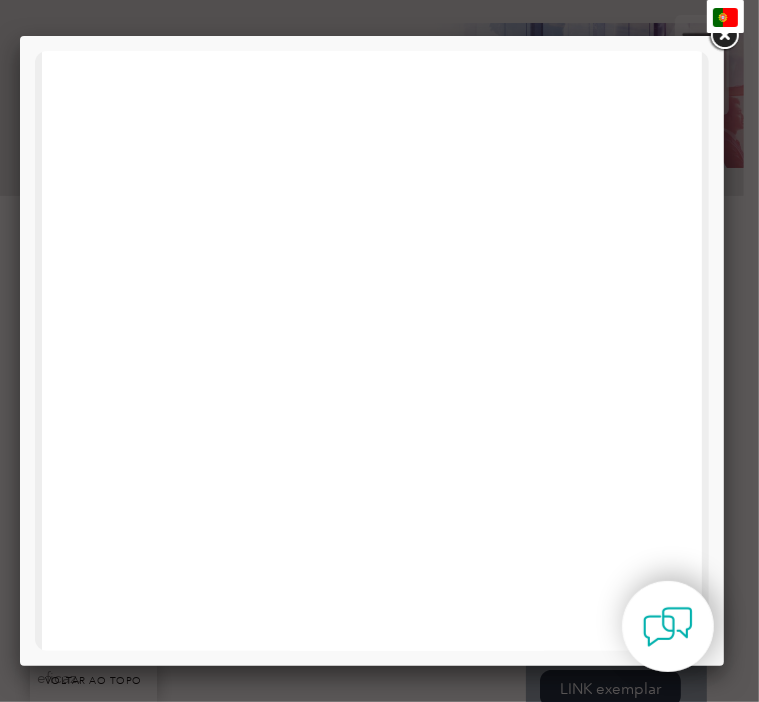 click at bounding box center [371, 827] 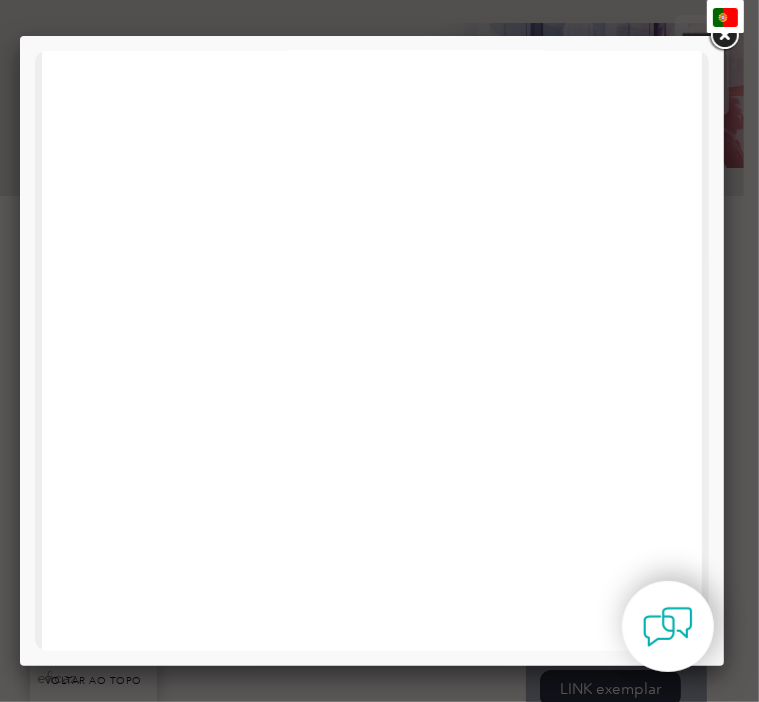 scroll, scrollTop: 400, scrollLeft: 0, axis: vertical 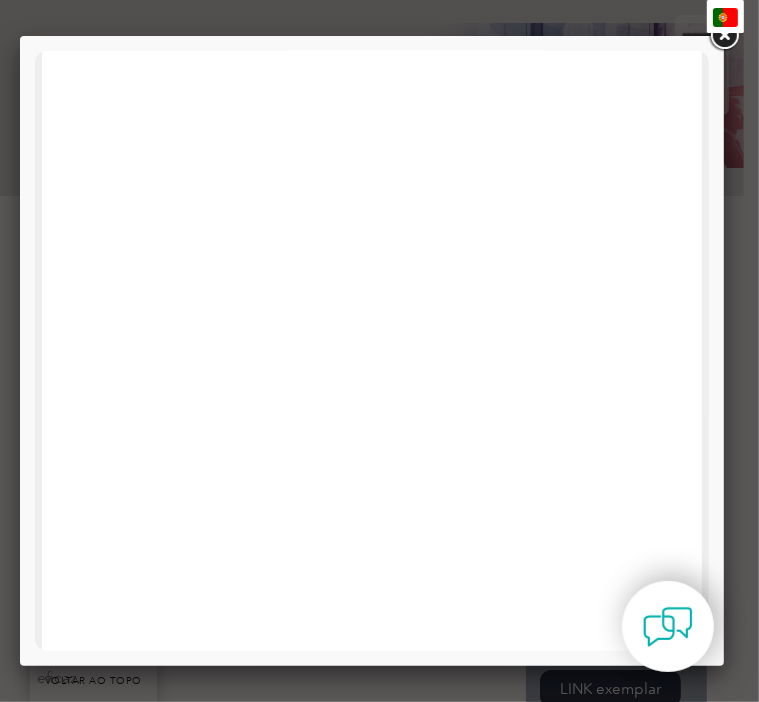click at bounding box center (371, 427) 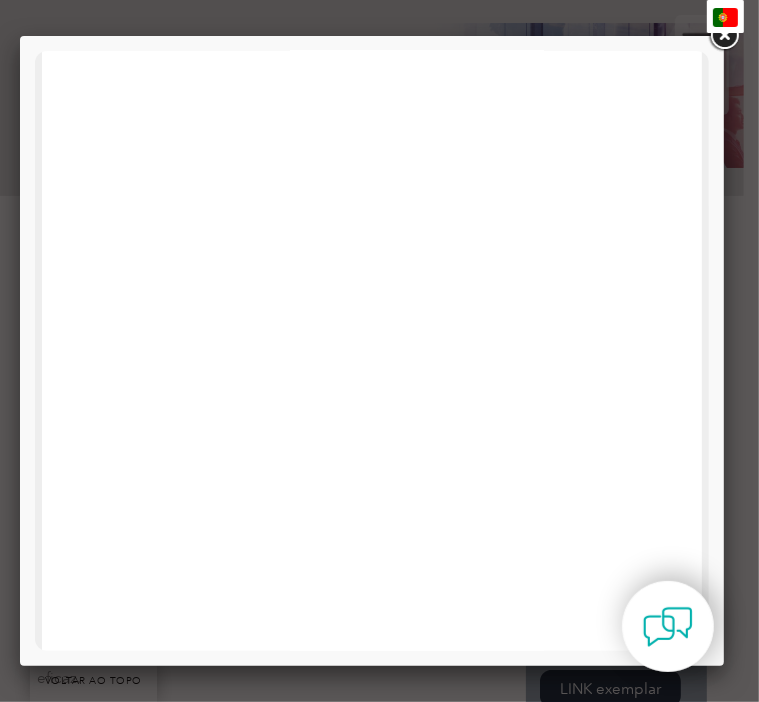 scroll, scrollTop: 0, scrollLeft: 0, axis: both 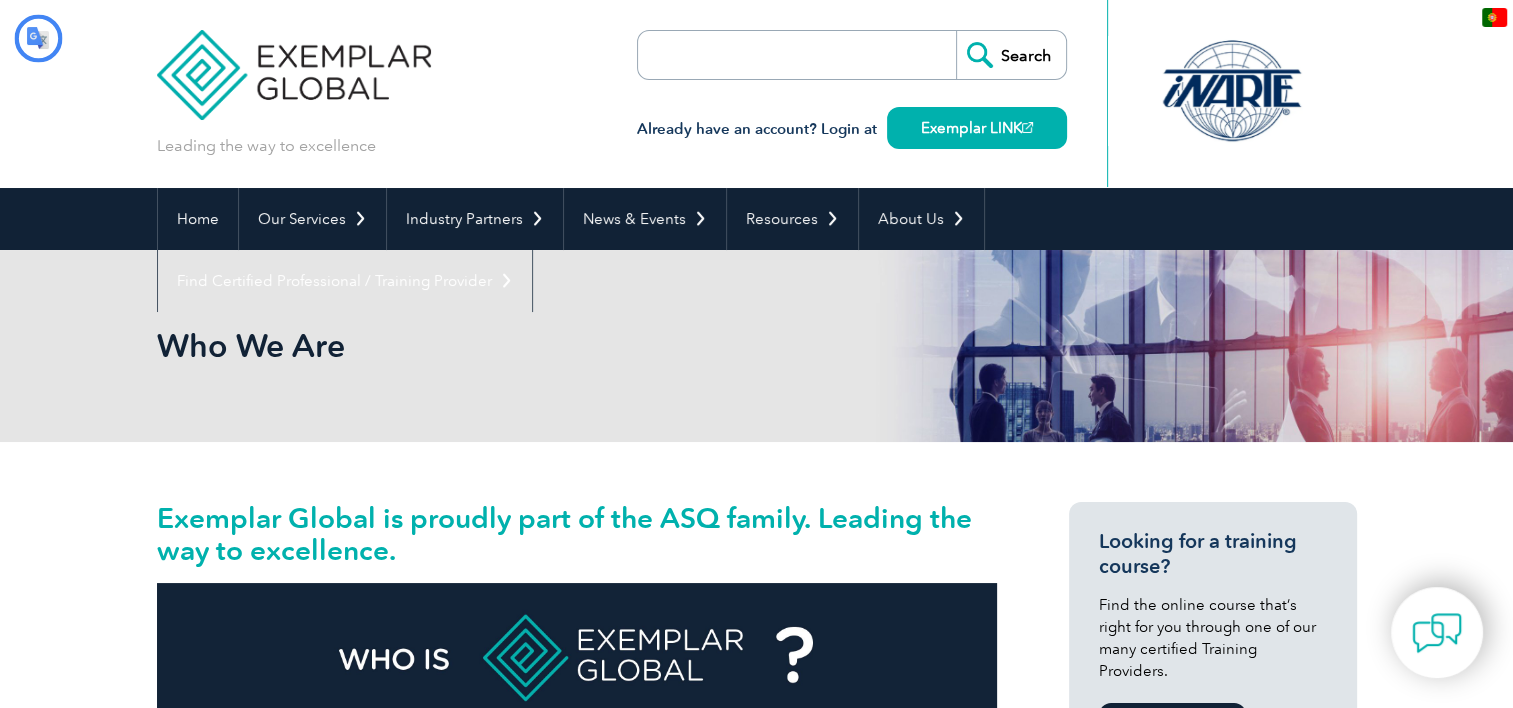 type on "Procurar" 